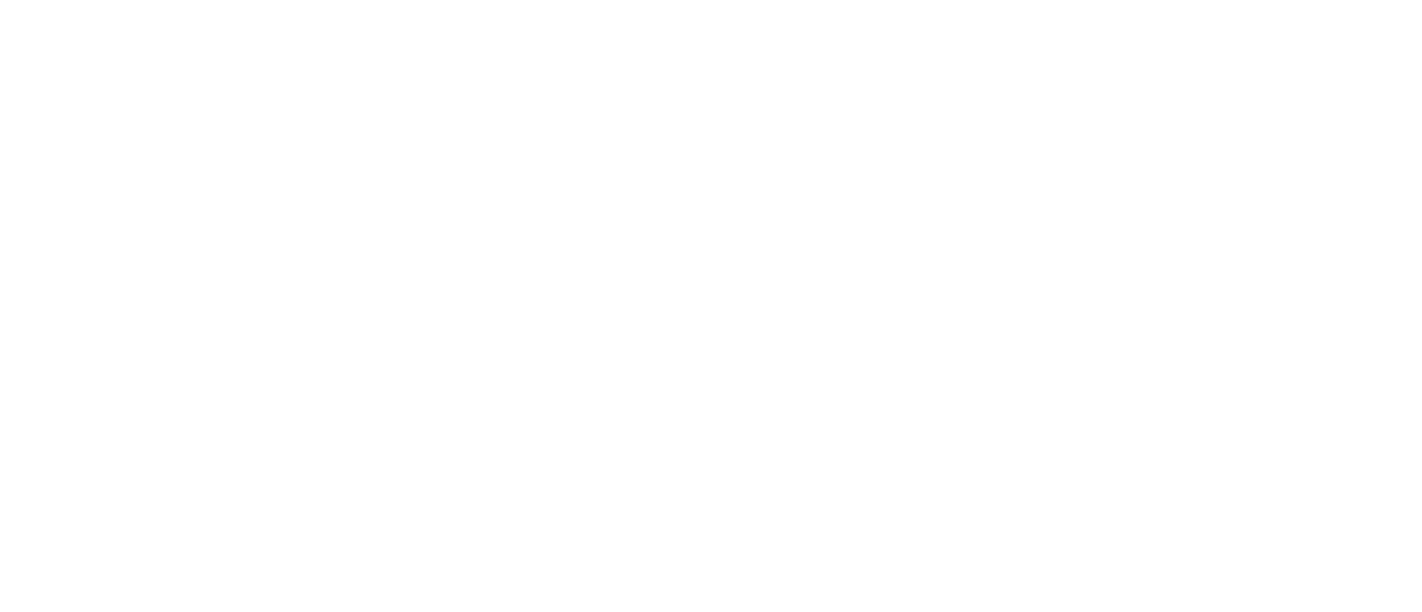 scroll, scrollTop: 0, scrollLeft: 0, axis: both 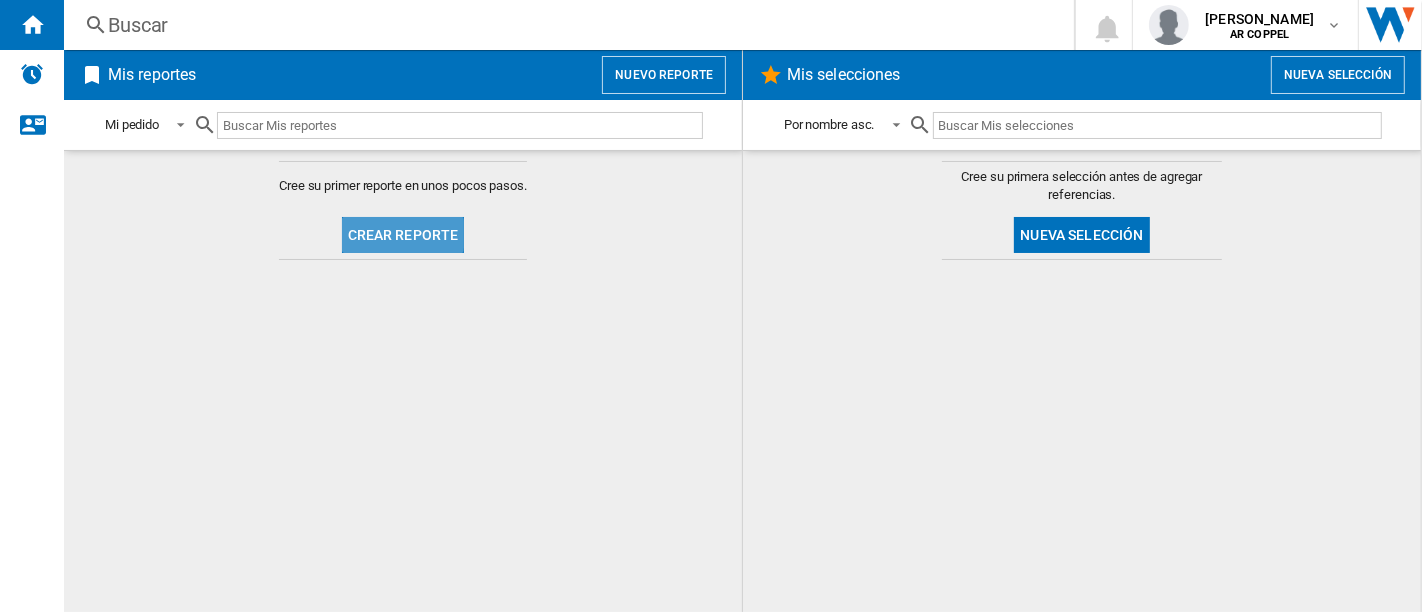 click on "Crear reporte" 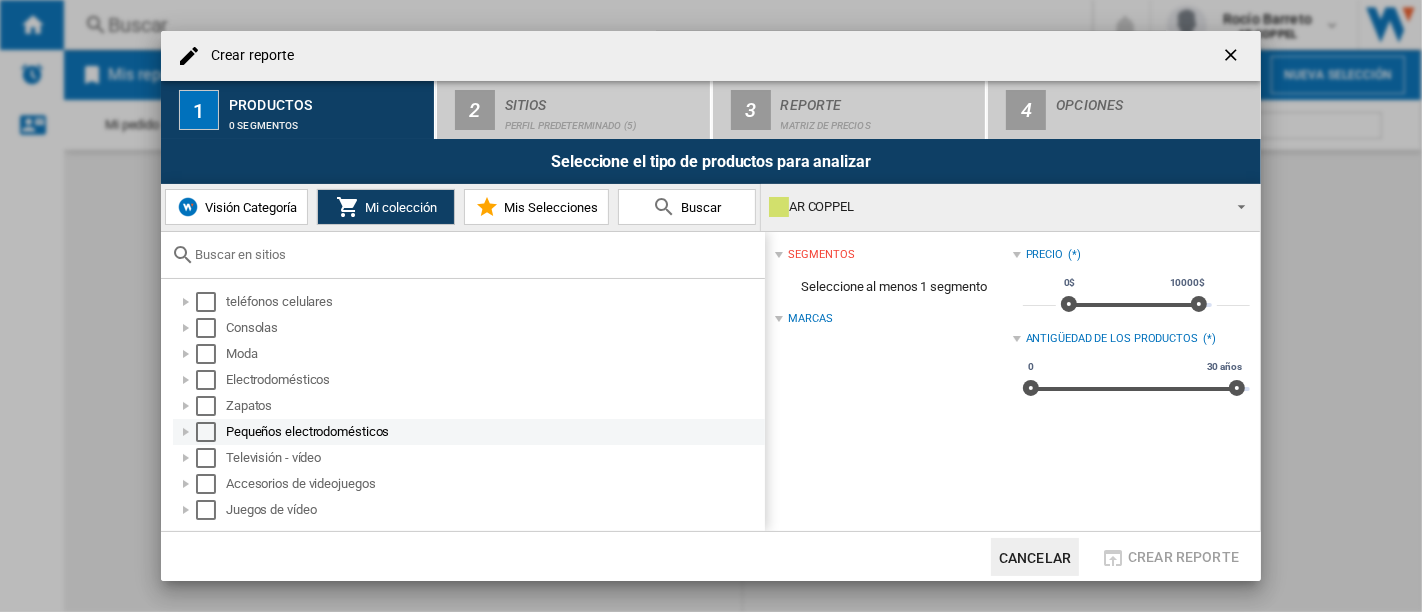 click at bounding box center [186, 432] 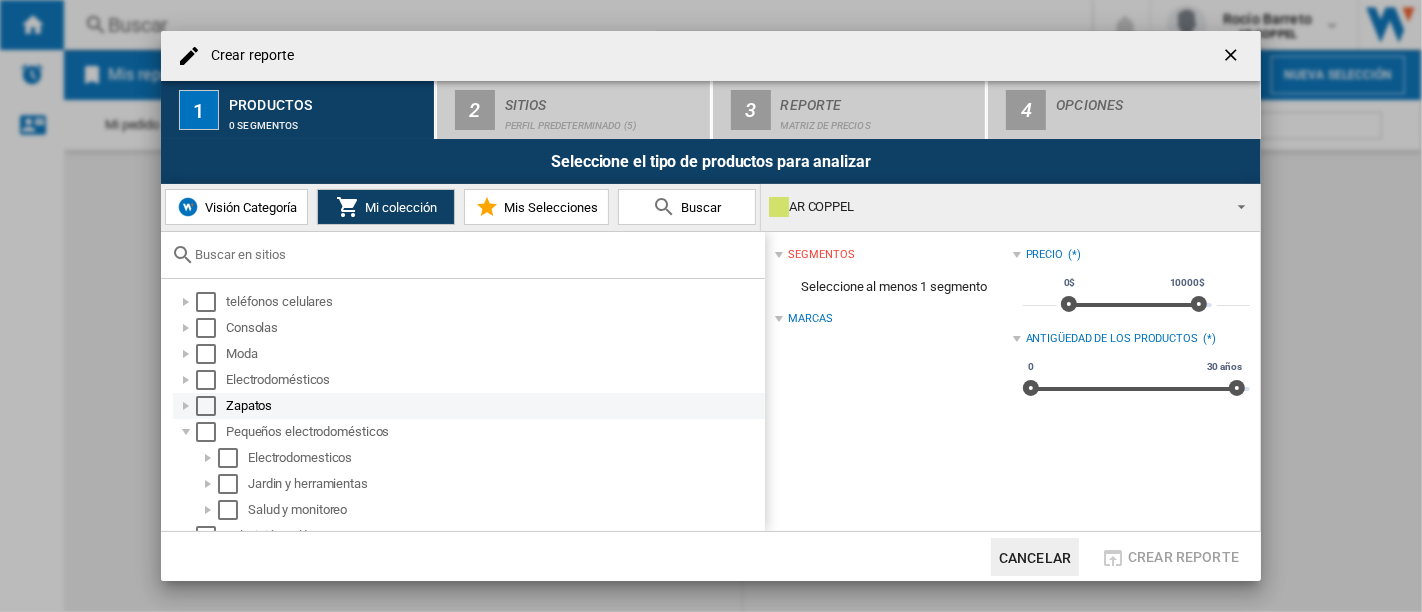 scroll, scrollTop: 68, scrollLeft: 0, axis: vertical 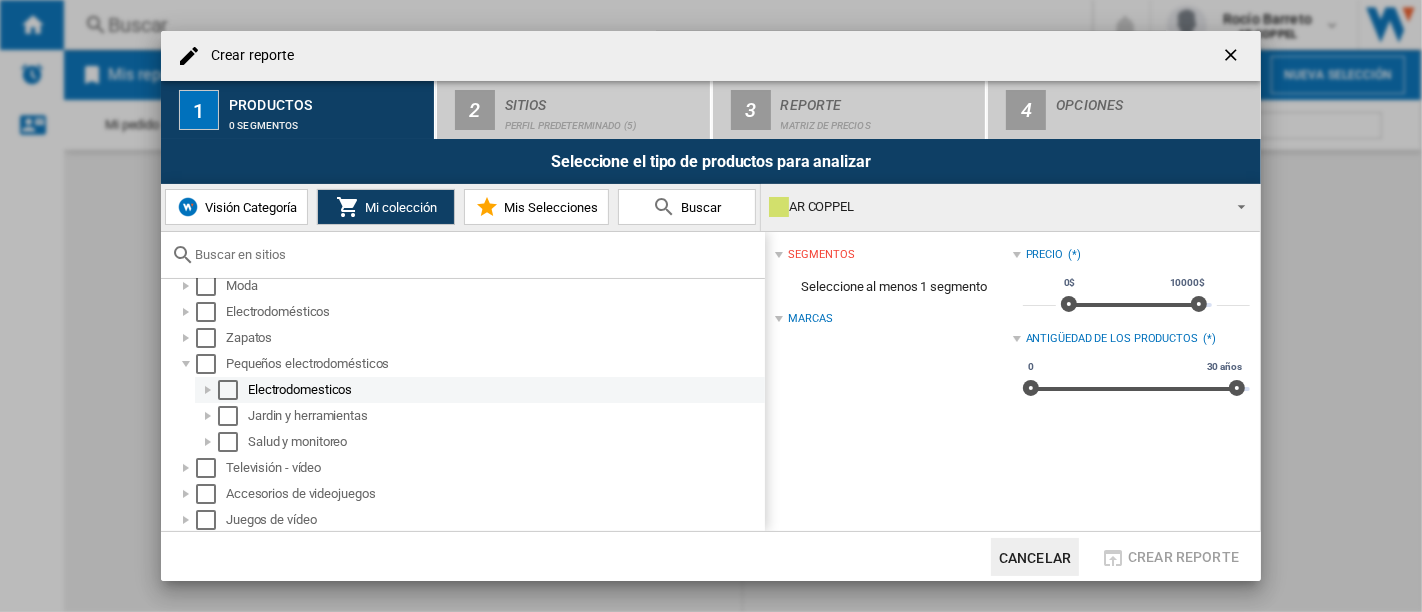 click at bounding box center [208, 390] 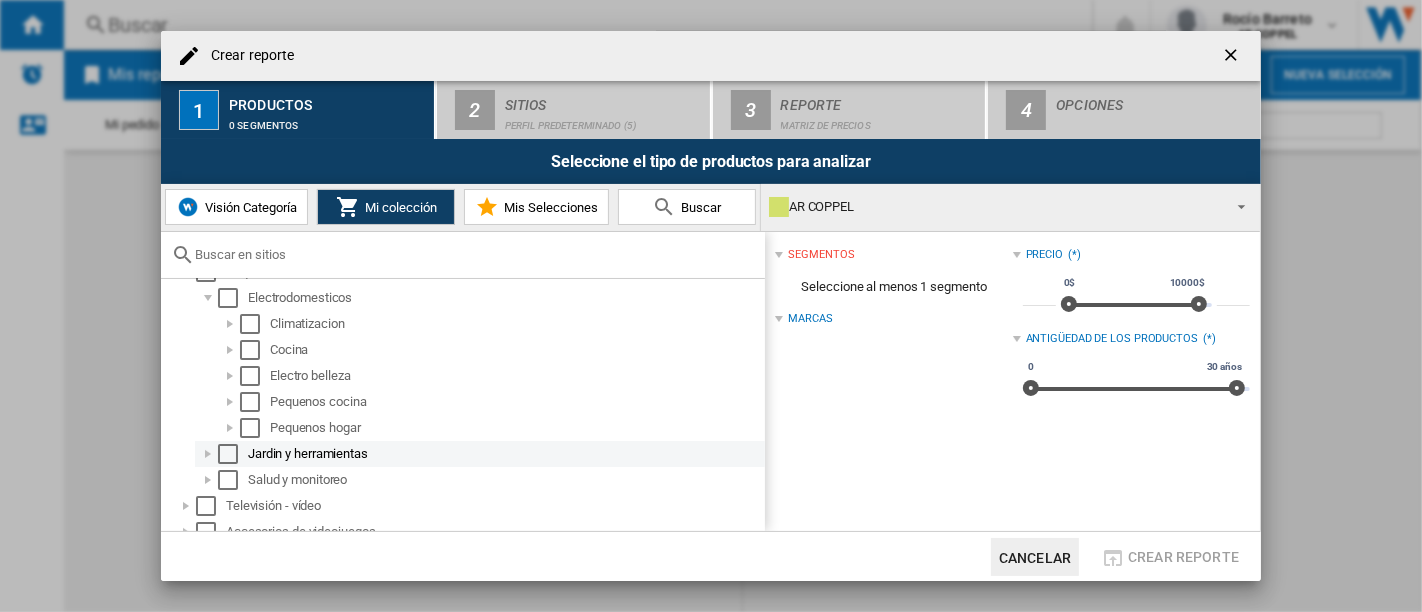 scroll, scrollTop: 180, scrollLeft: 0, axis: vertical 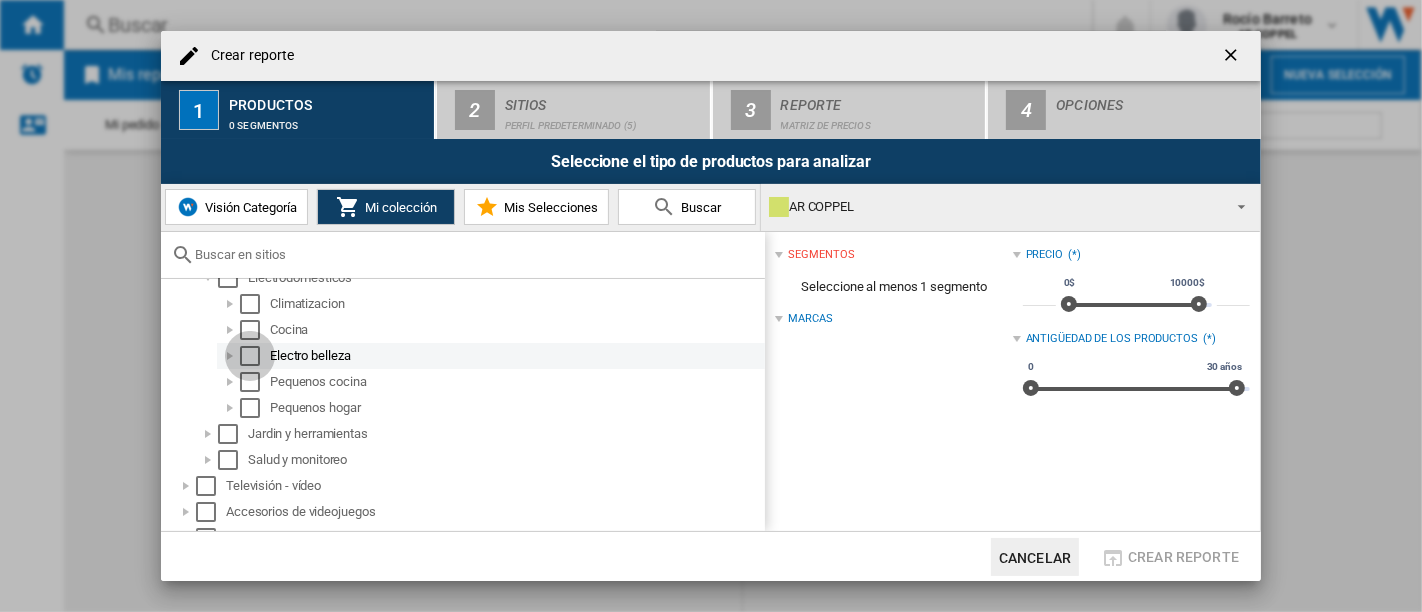 click at bounding box center (250, 356) 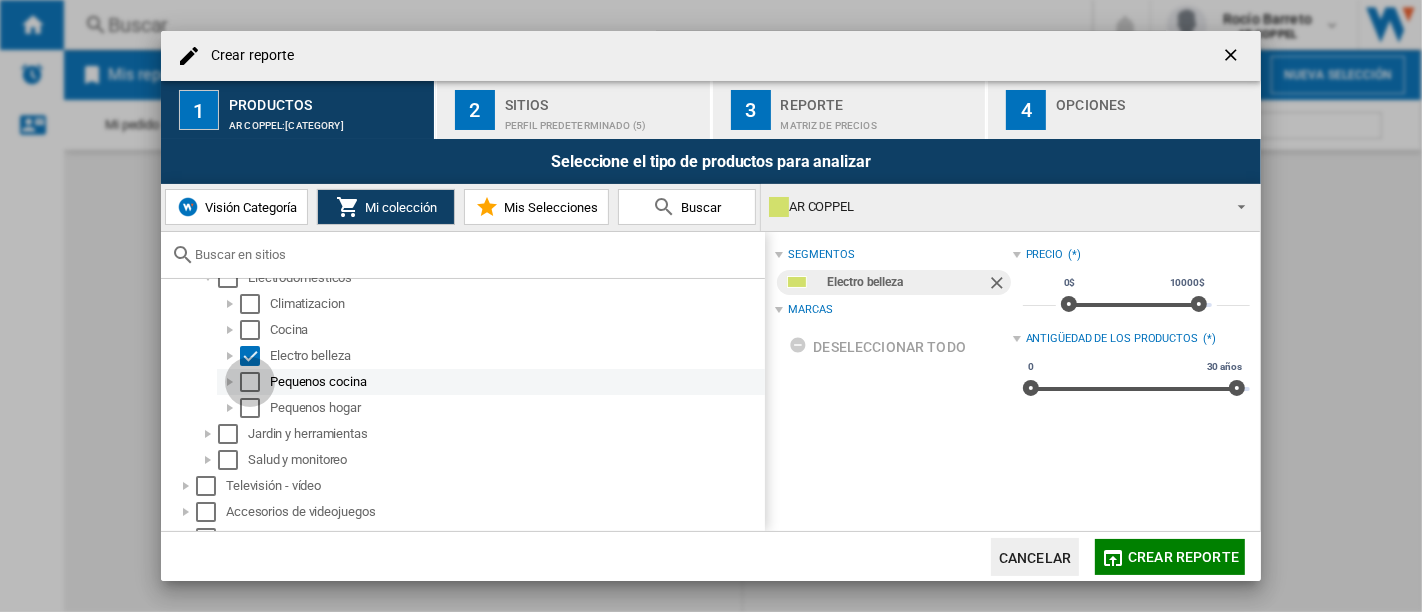 click at bounding box center [250, 382] 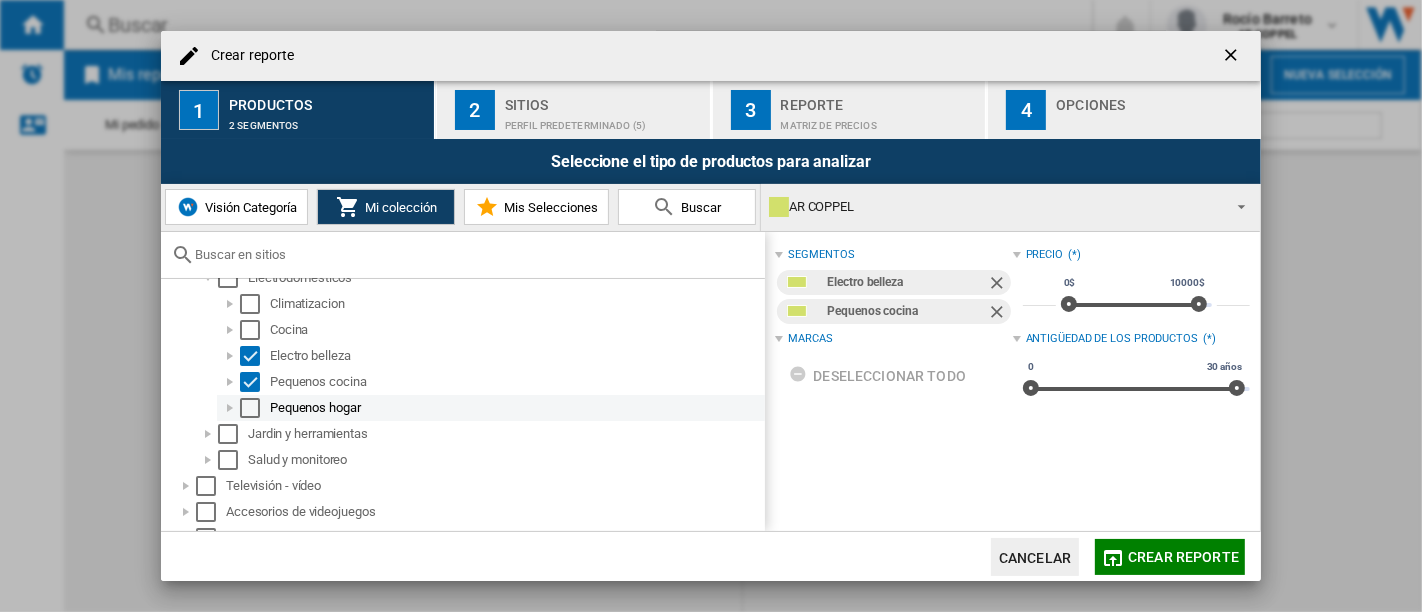 click at bounding box center [250, 408] 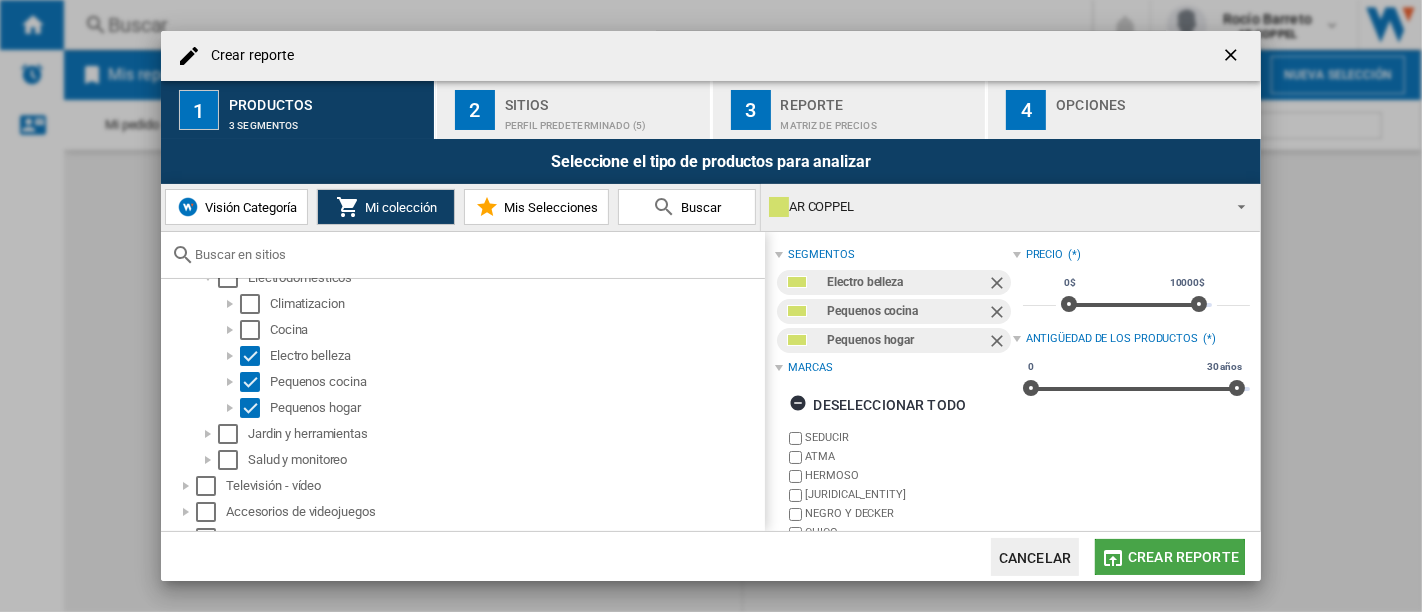 click on "Crear reporte" 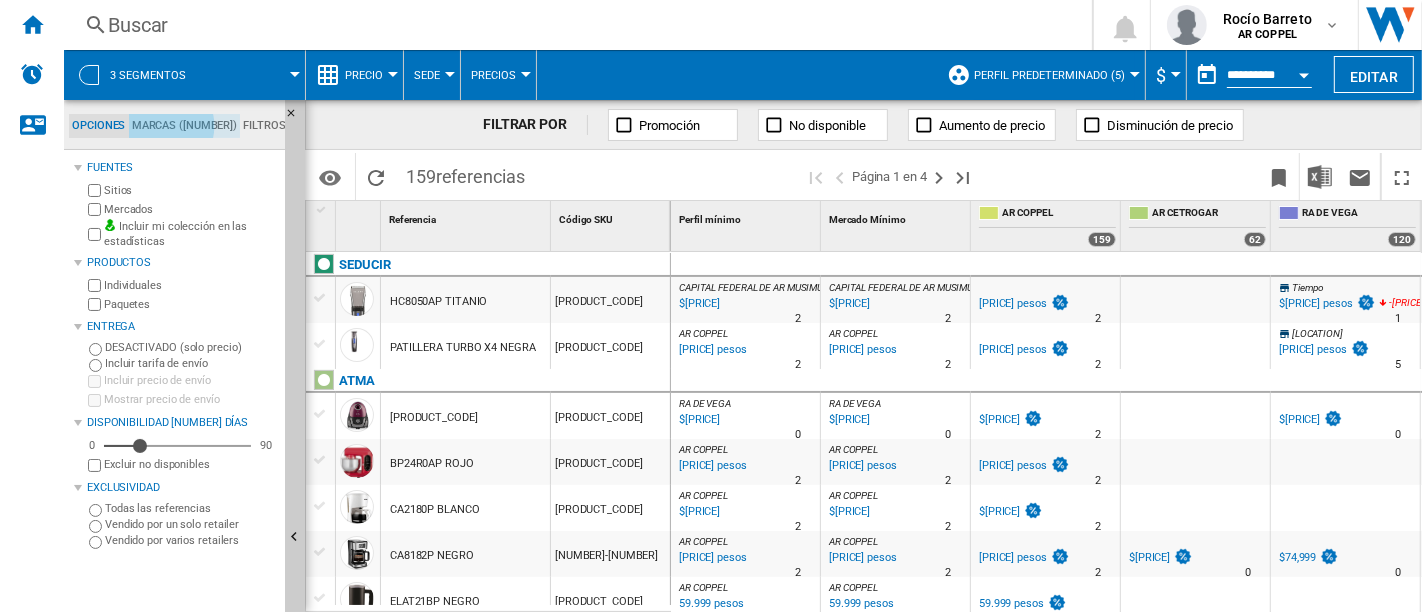 click on "Marcas ([NUMBER])" 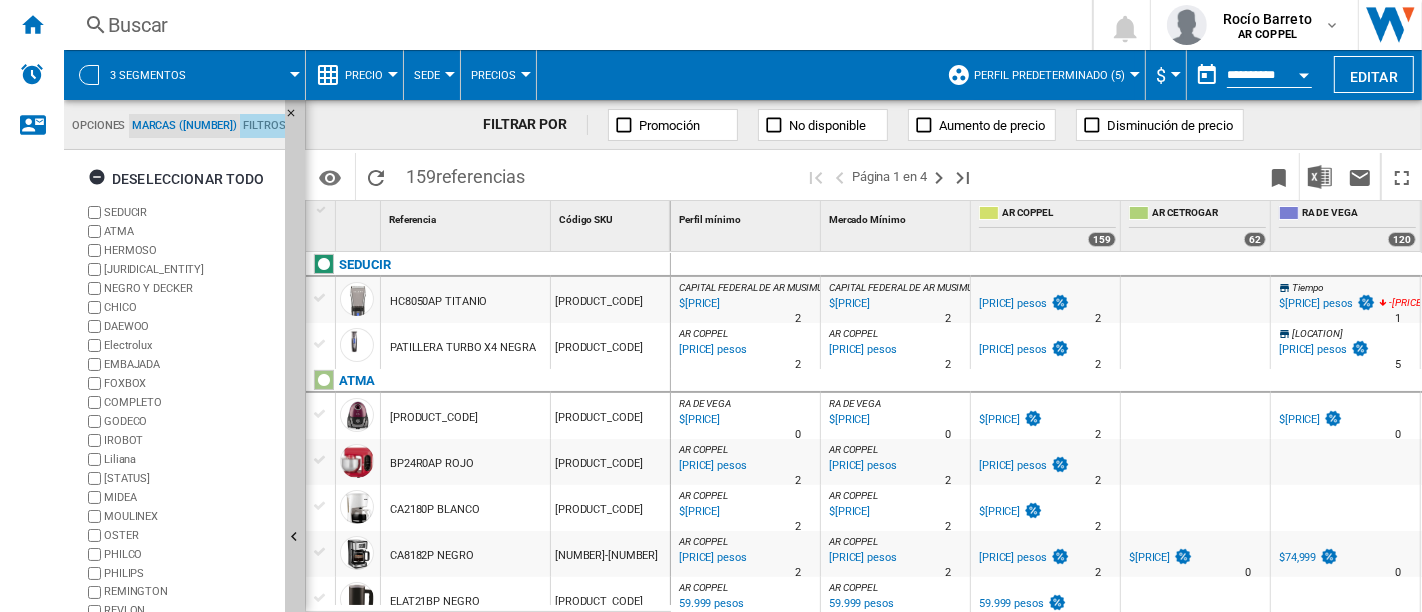 click on "Filtros" 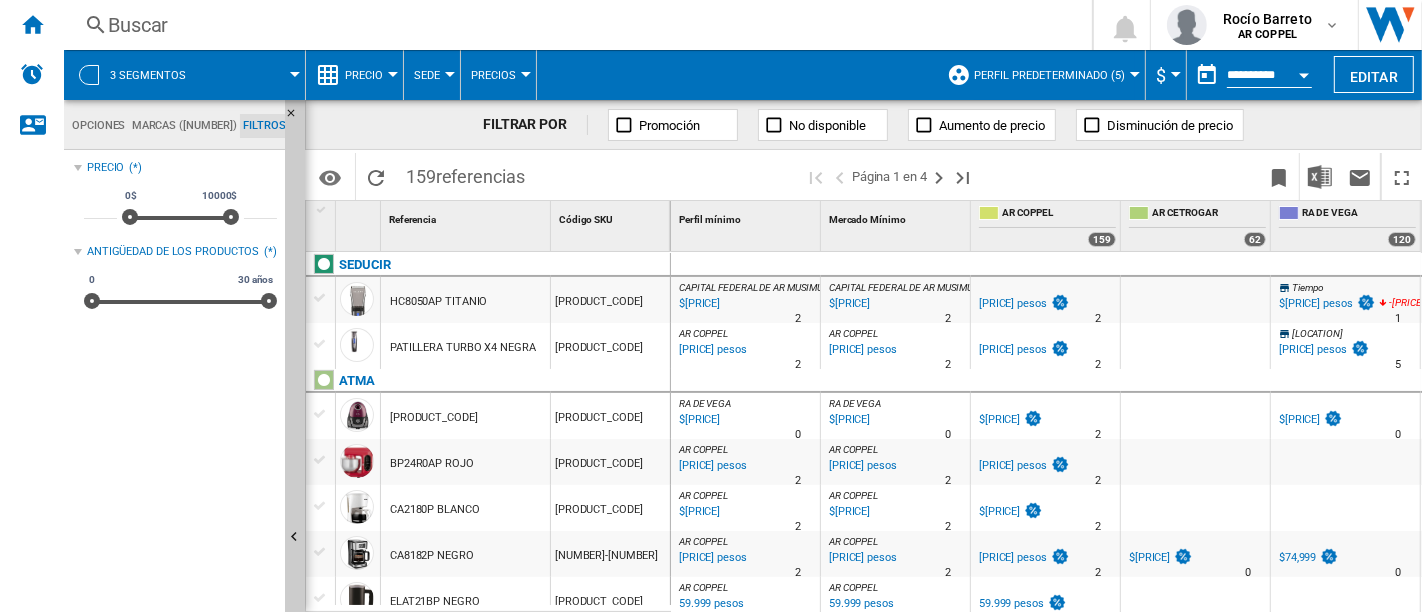 scroll, scrollTop: 130, scrollLeft: 0, axis: vertical 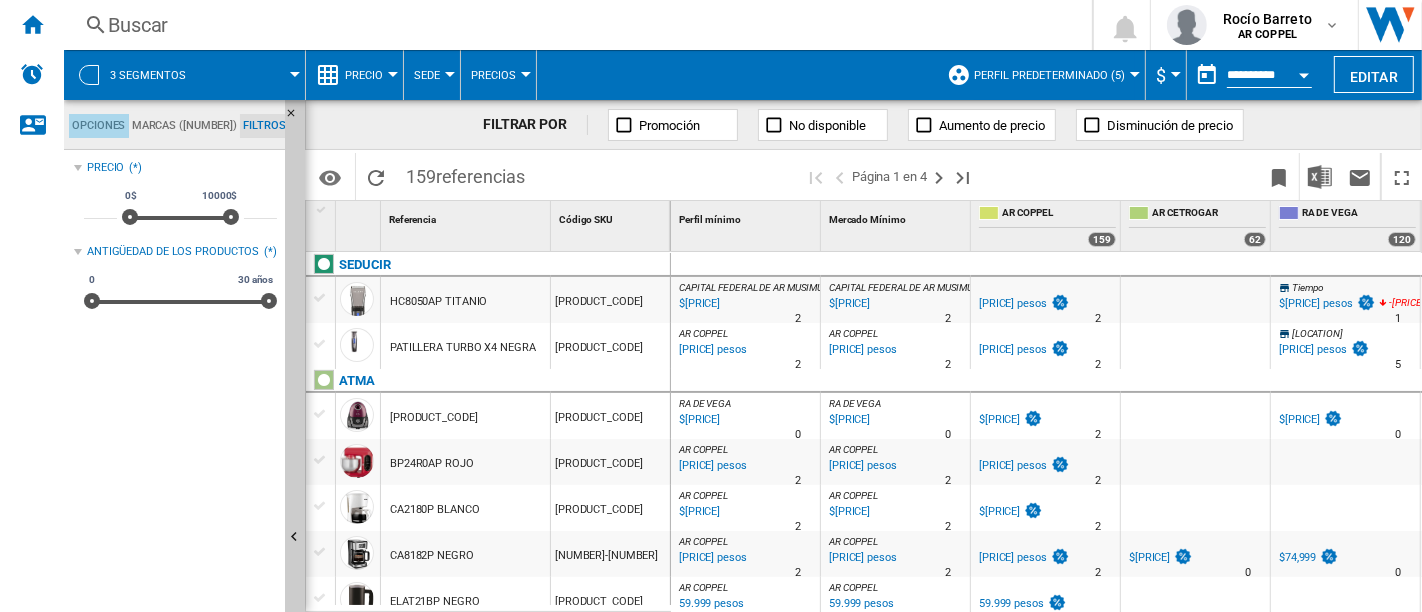 click on "Opciones" 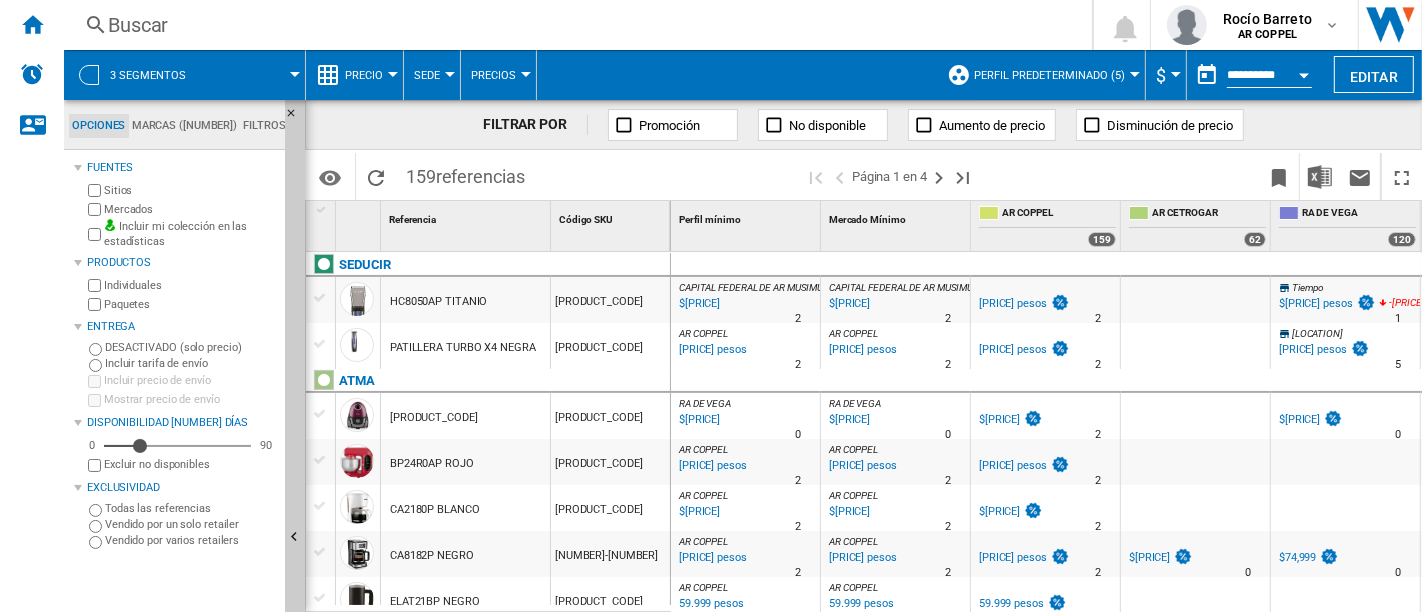 scroll, scrollTop: 0, scrollLeft: 257, axis: horizontal 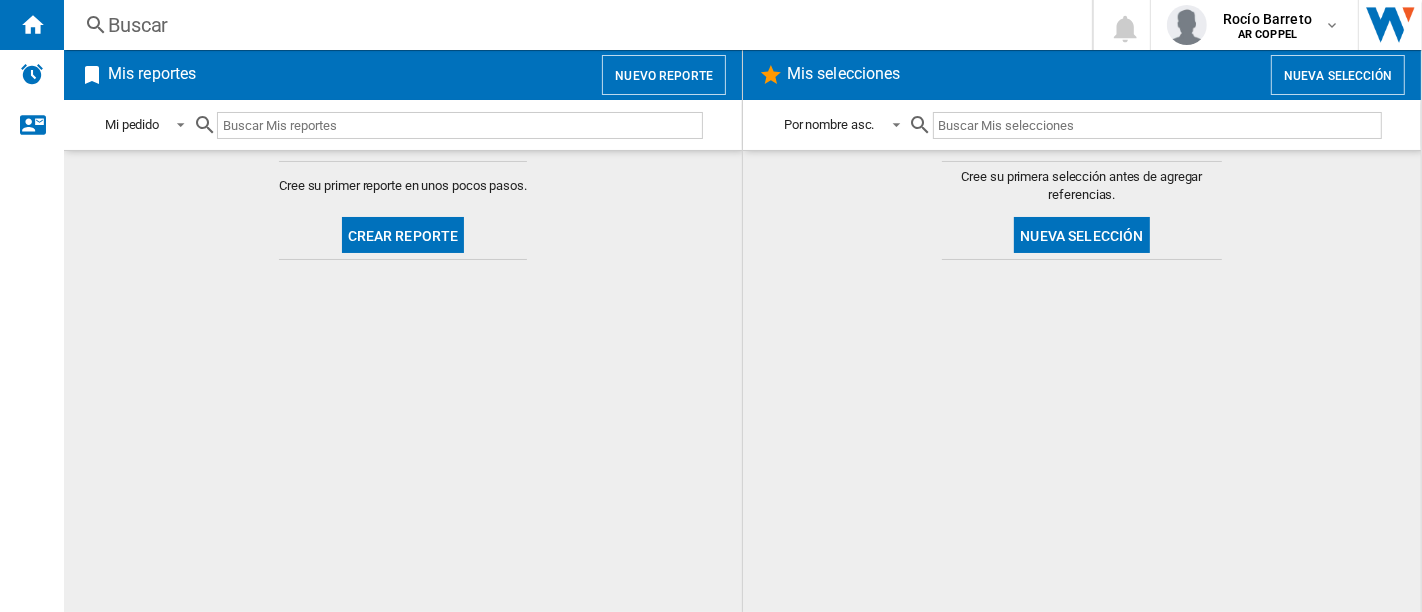 click on "Crear reporte" 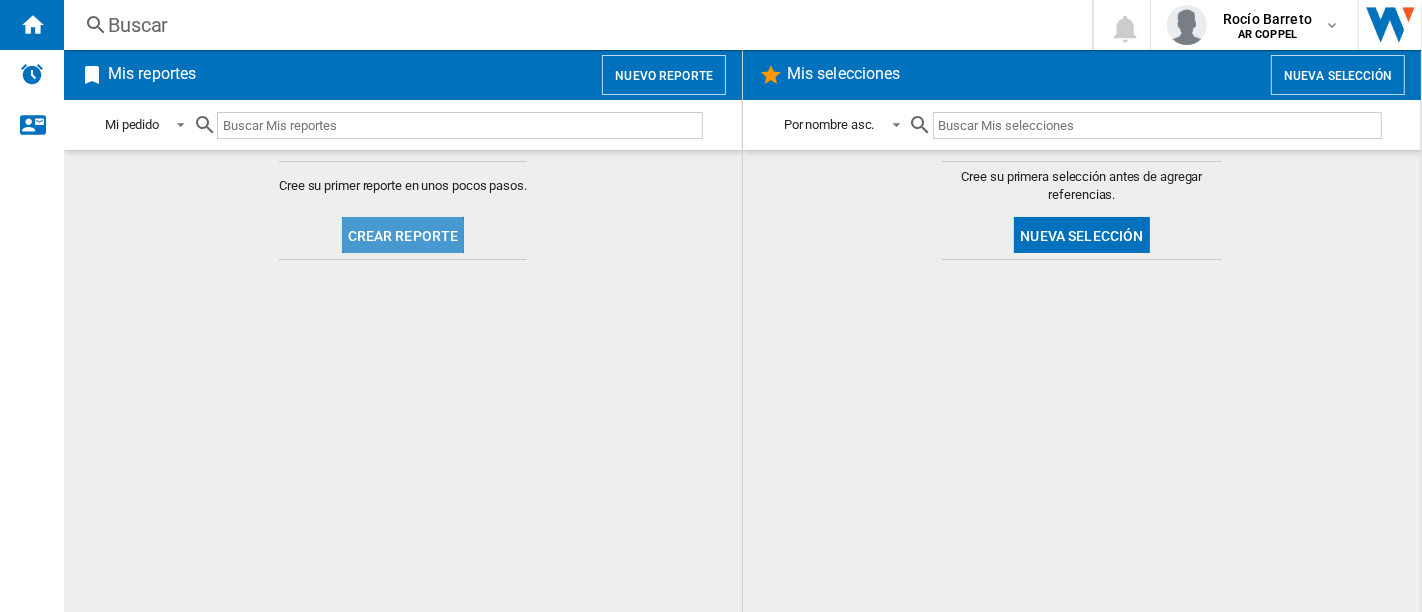 click on "Crear reporte" 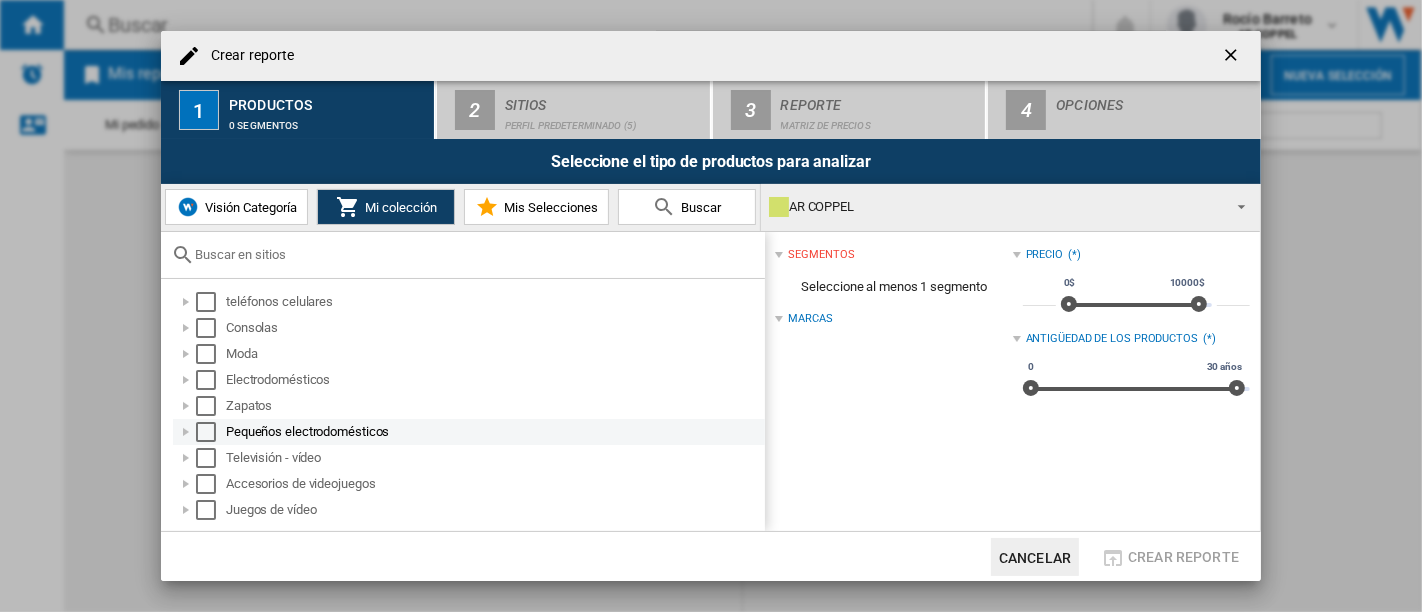 click at bounding box center [206, 432] 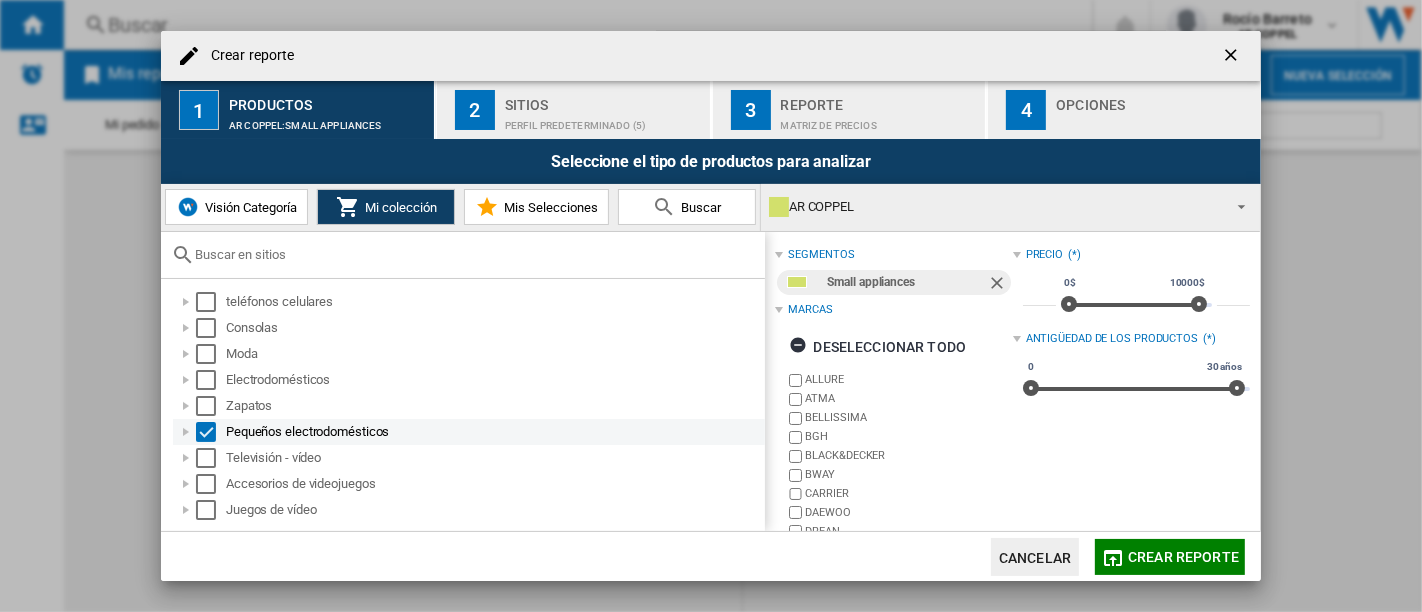 click at bounding box center [186, 432] 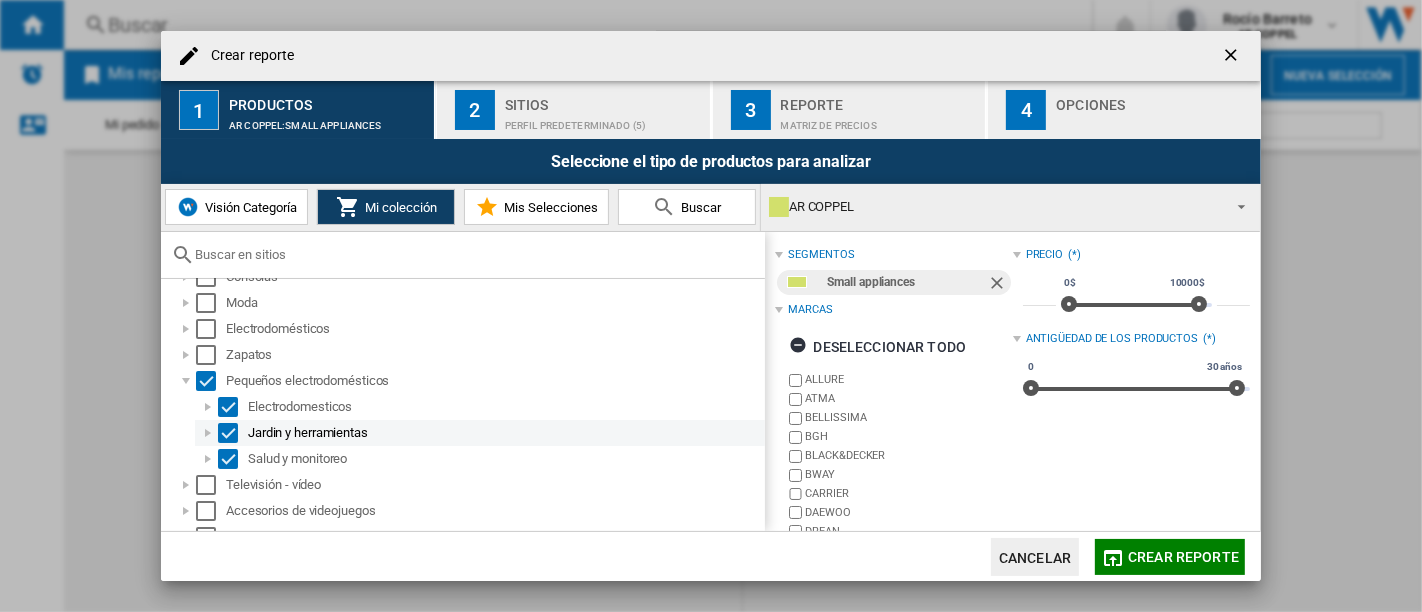 scroll, scrollTop: 68, scrollLeft: 0, axis: vertical 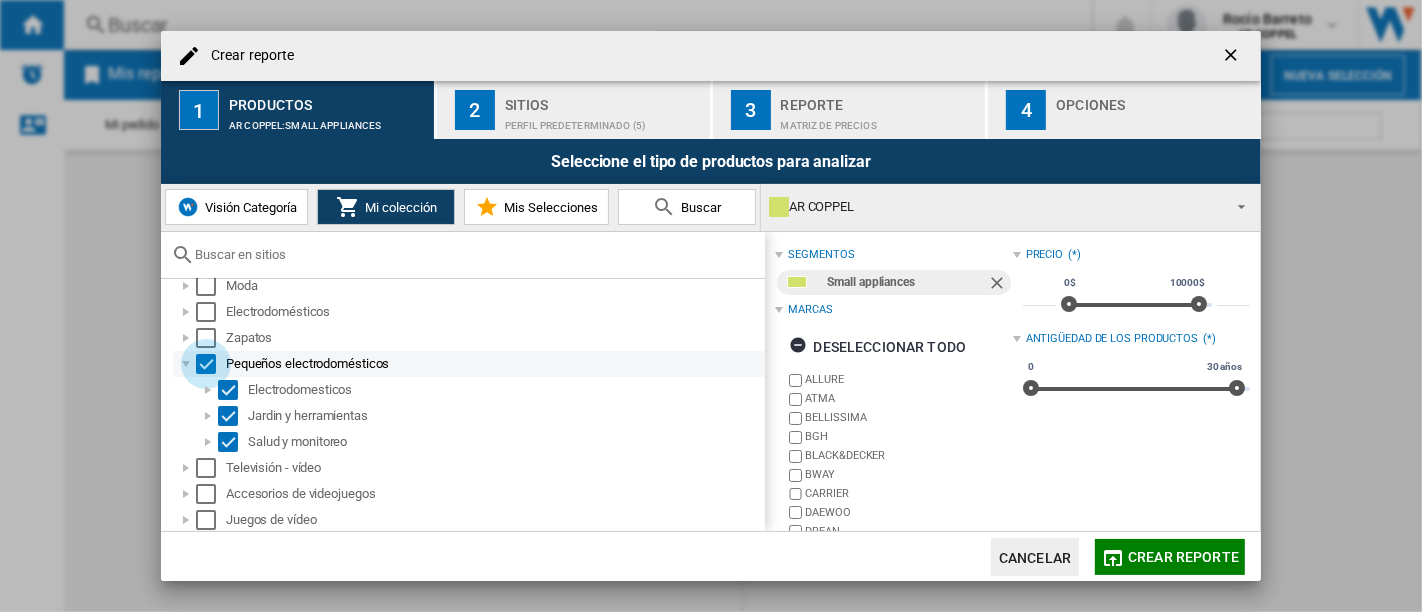 click at bounding box center (206, 364) 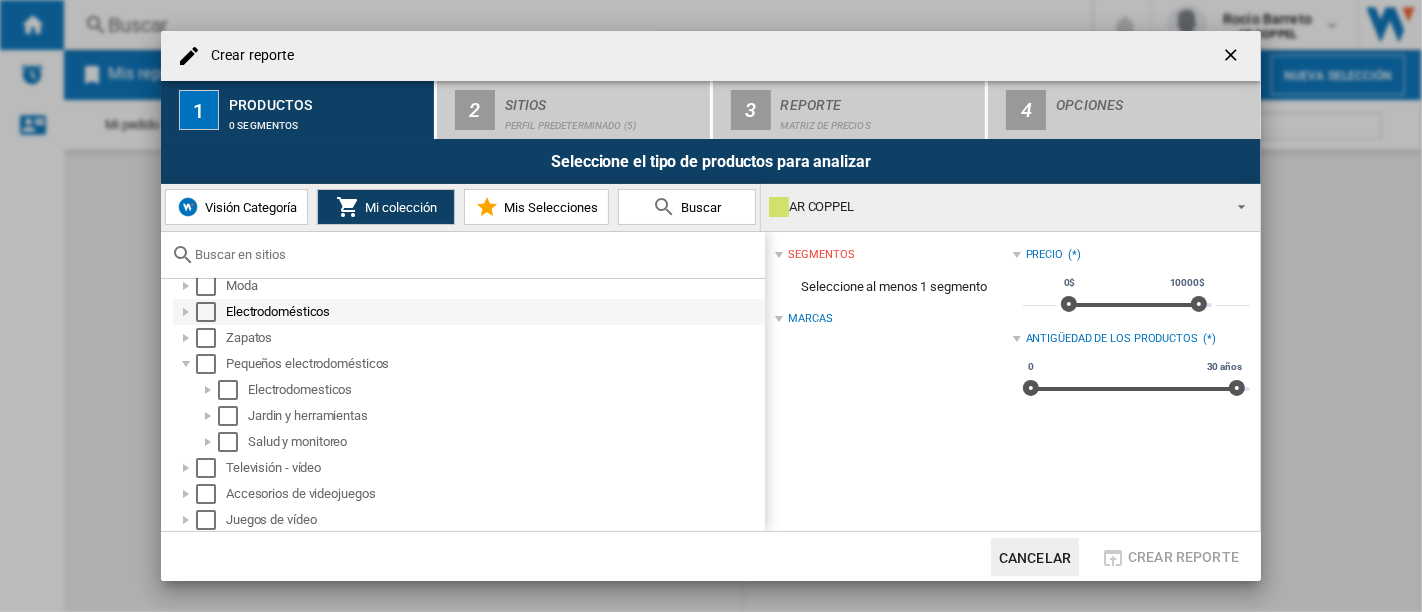 click at bounding box center (186, 312) 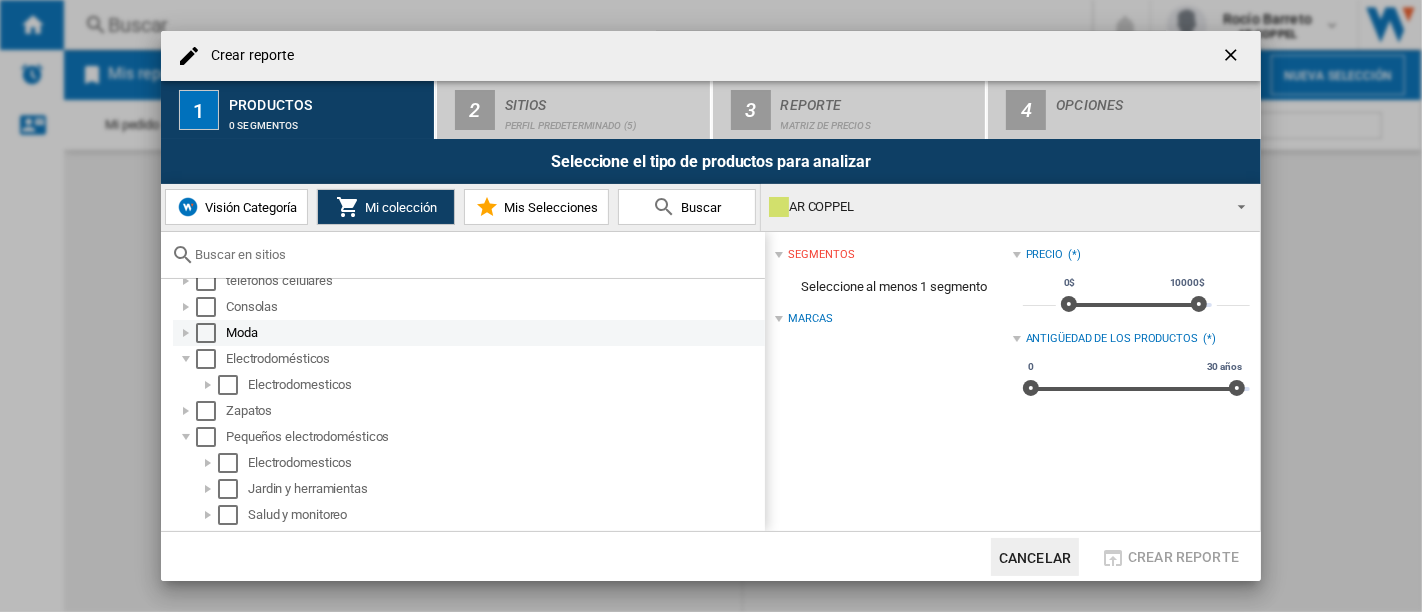 scroll, scrollTop: 0, scrollLeft: 0, axis: both 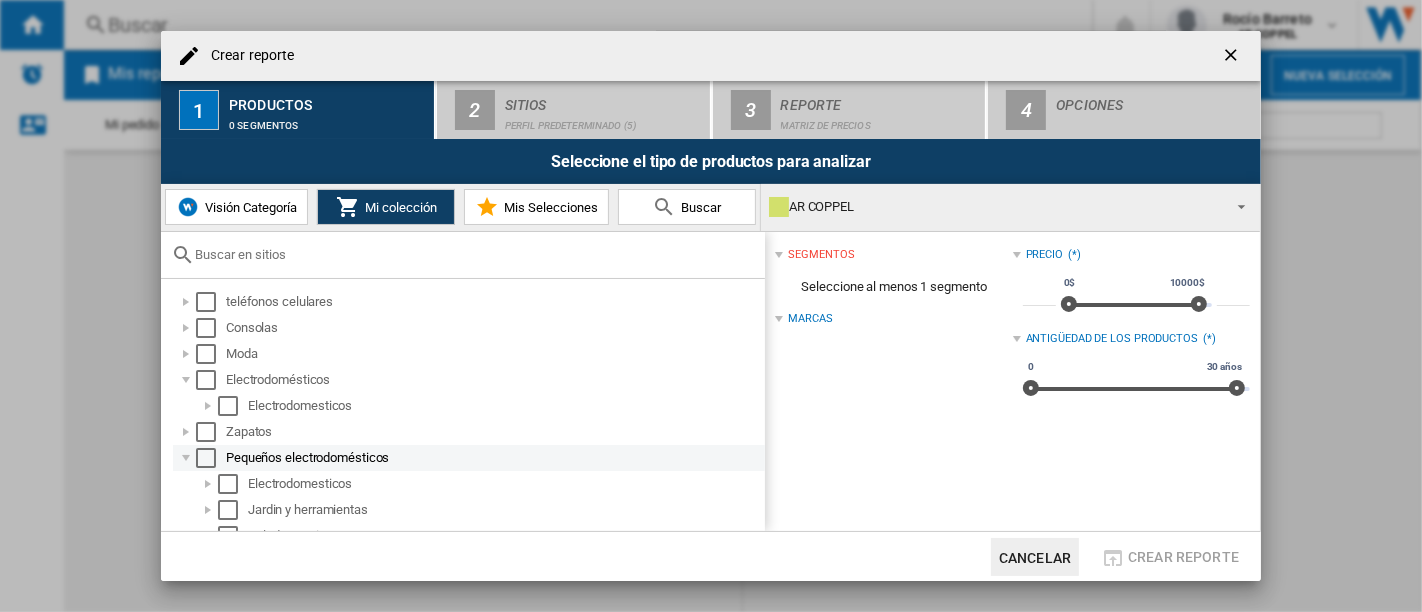 click at bounding box center (186, 458) 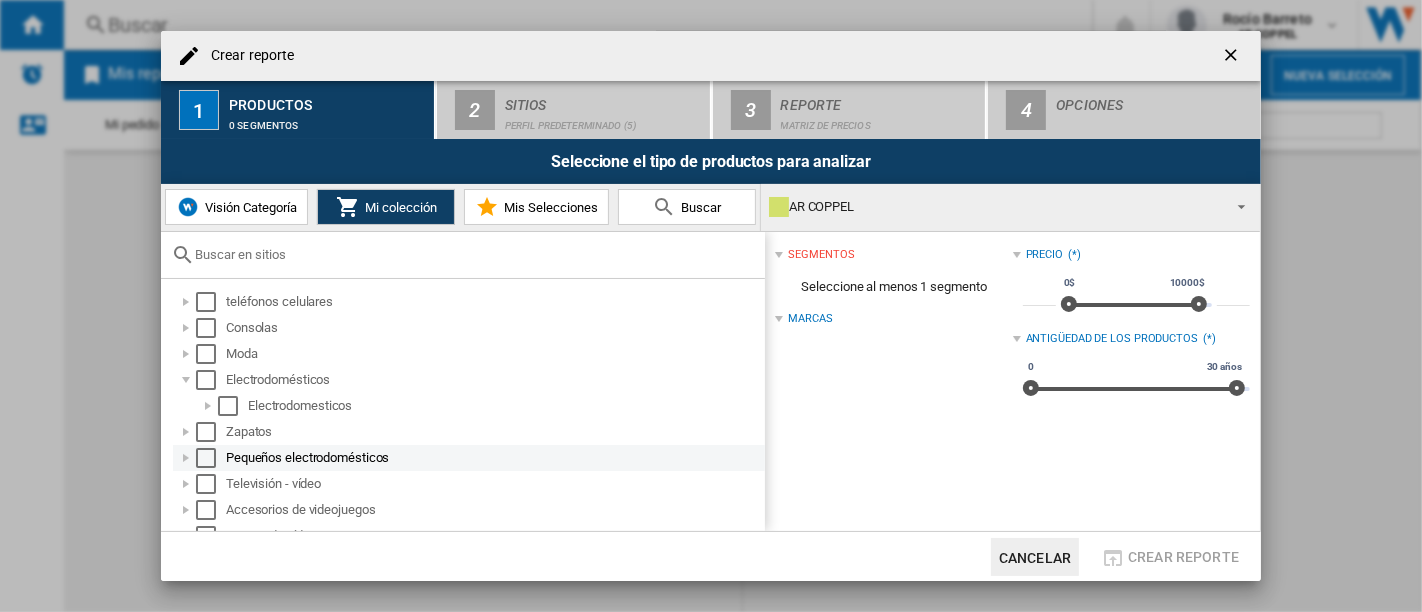 click at bounding box center [186, 458] 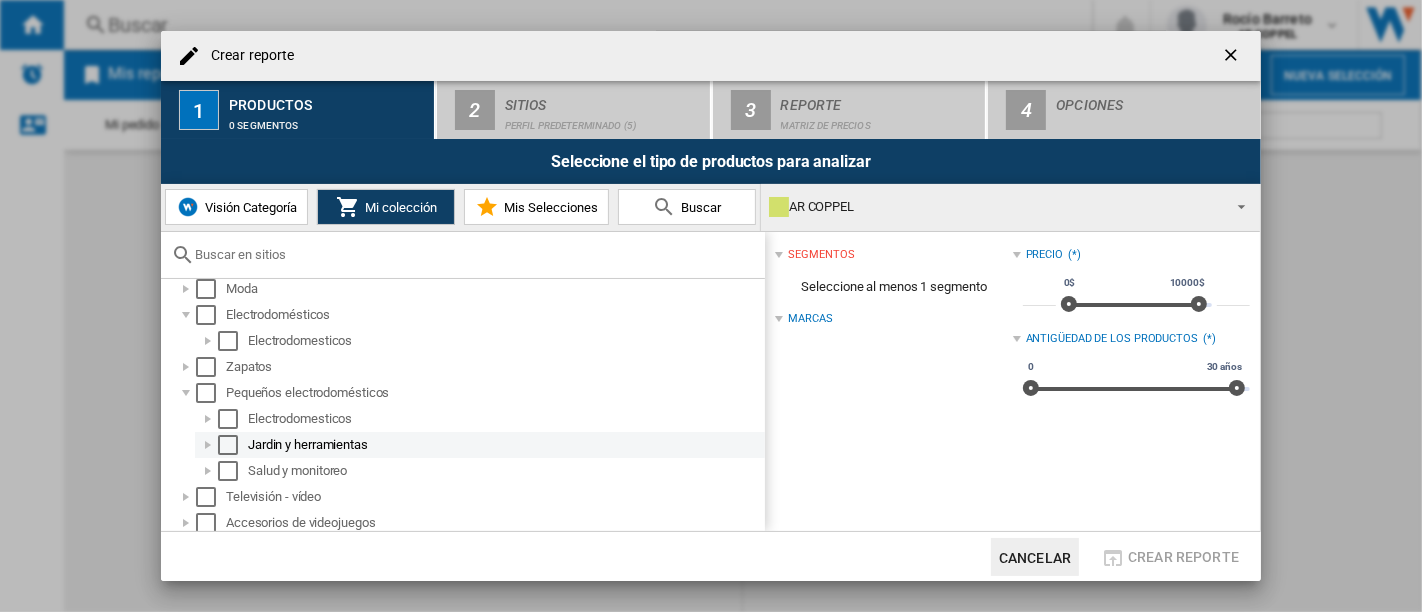 scroll, scrollTop: 94, scrollLeft: 0, axis: vertical 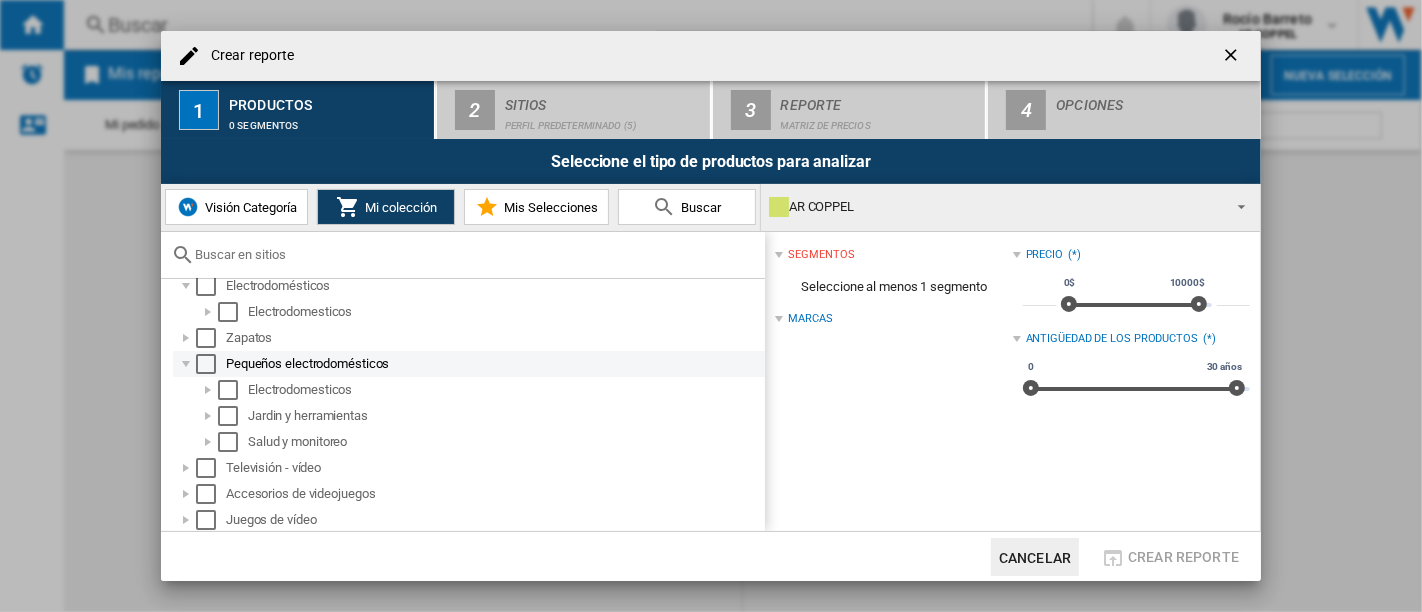 click at bounding box center (186, 364) 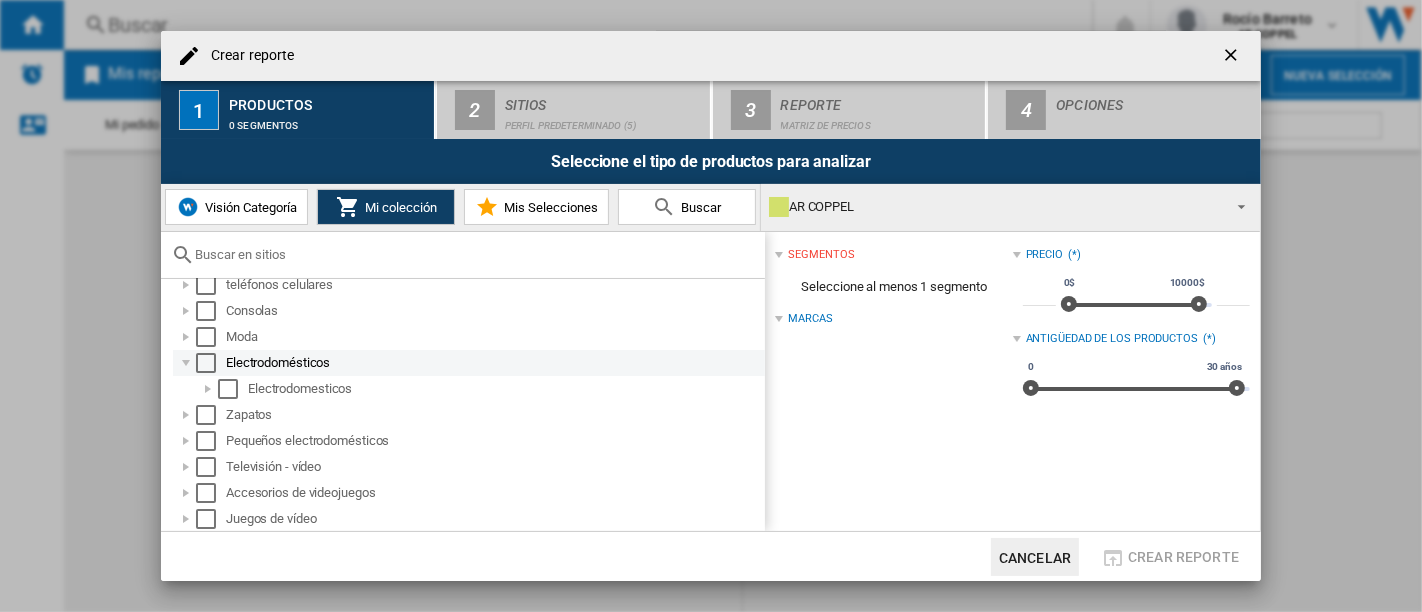scroll, scrollTop: 16, scrollLeft: 0, axis: vertical 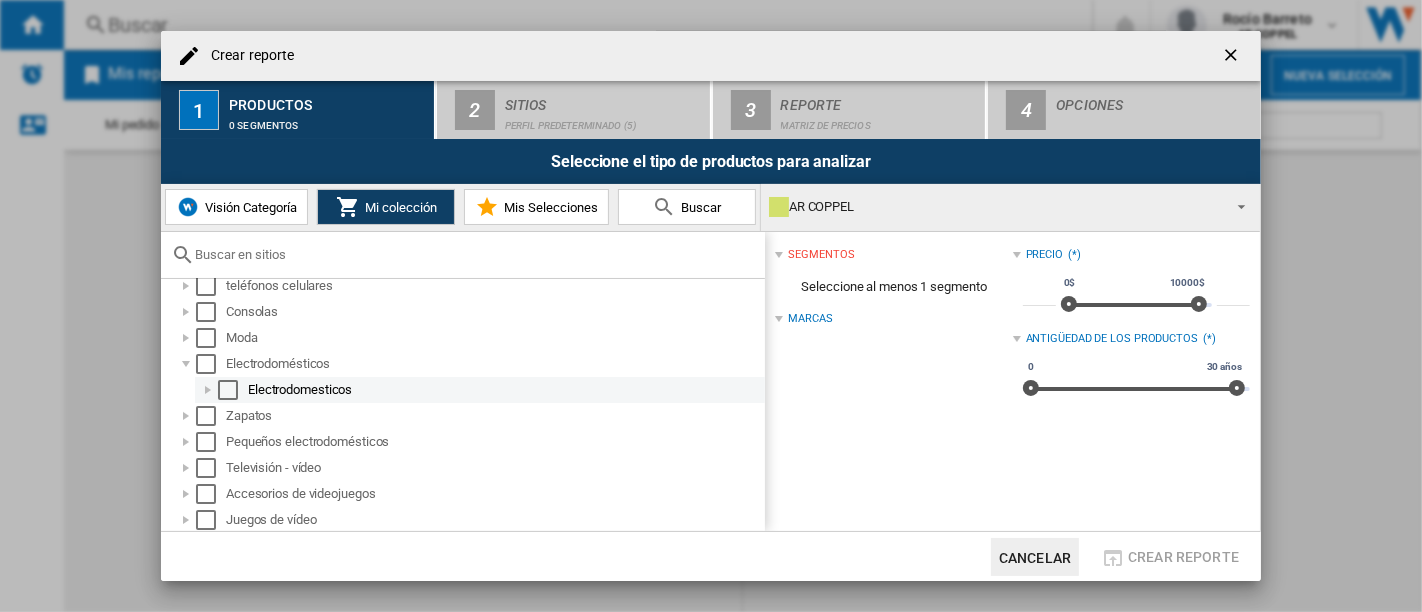 click at bounding box center [208, 390] 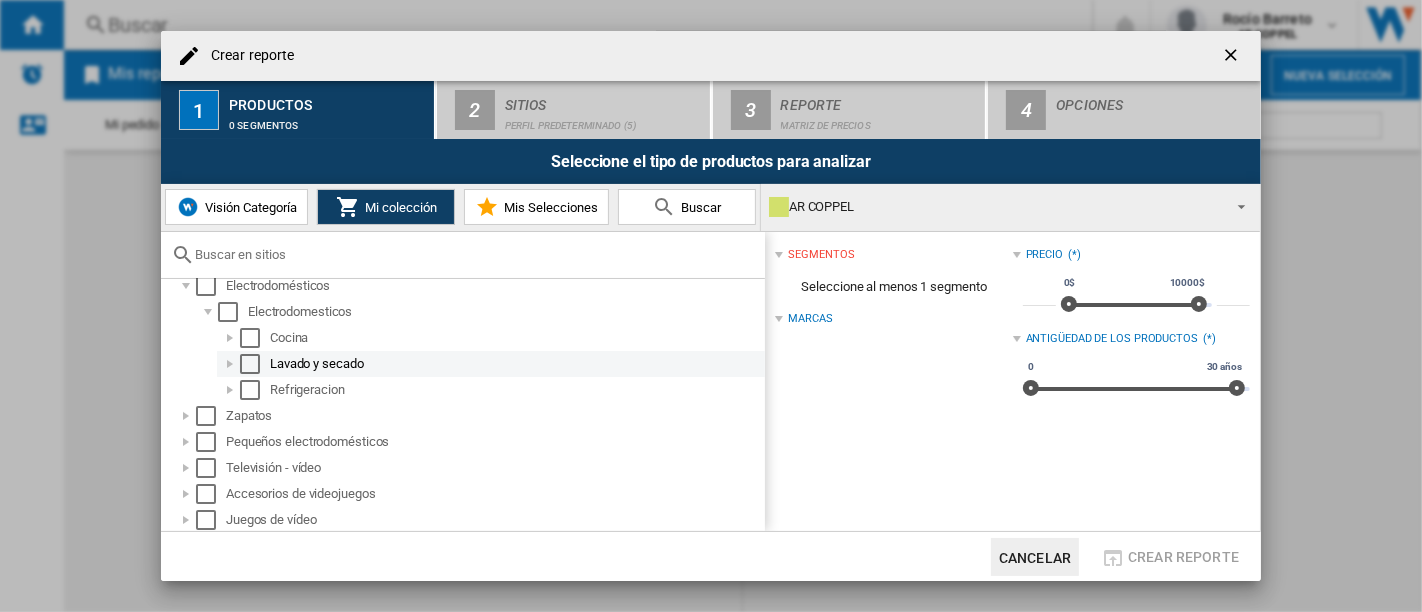 scroll, scrollTop: 0, scrollLeft: 0, axis: both 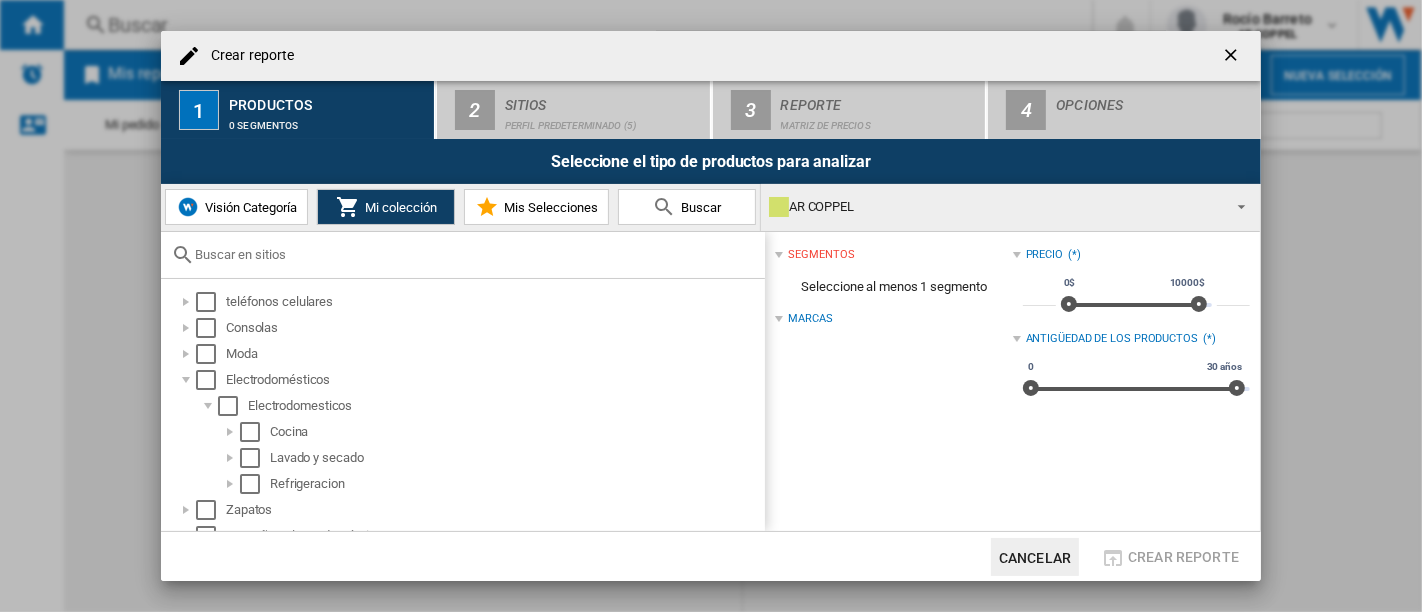 click on "Visión Categoría" at bounding box center [251, 207] 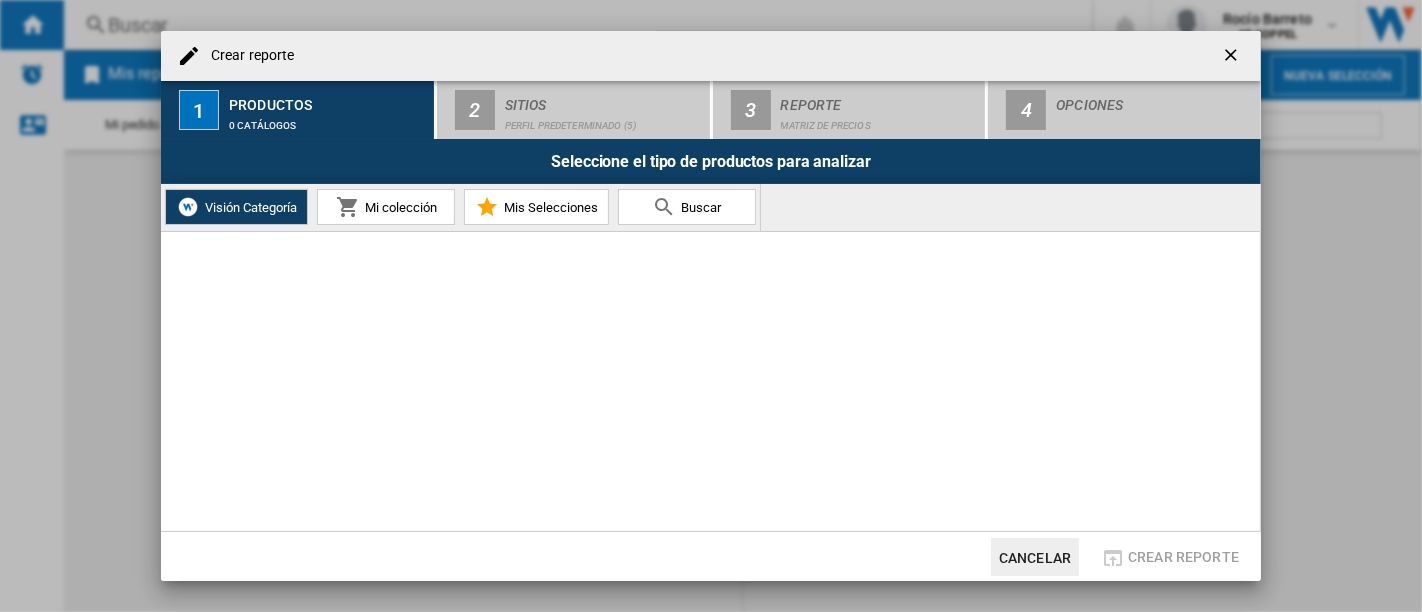 click at bounding box center [1233, 57] 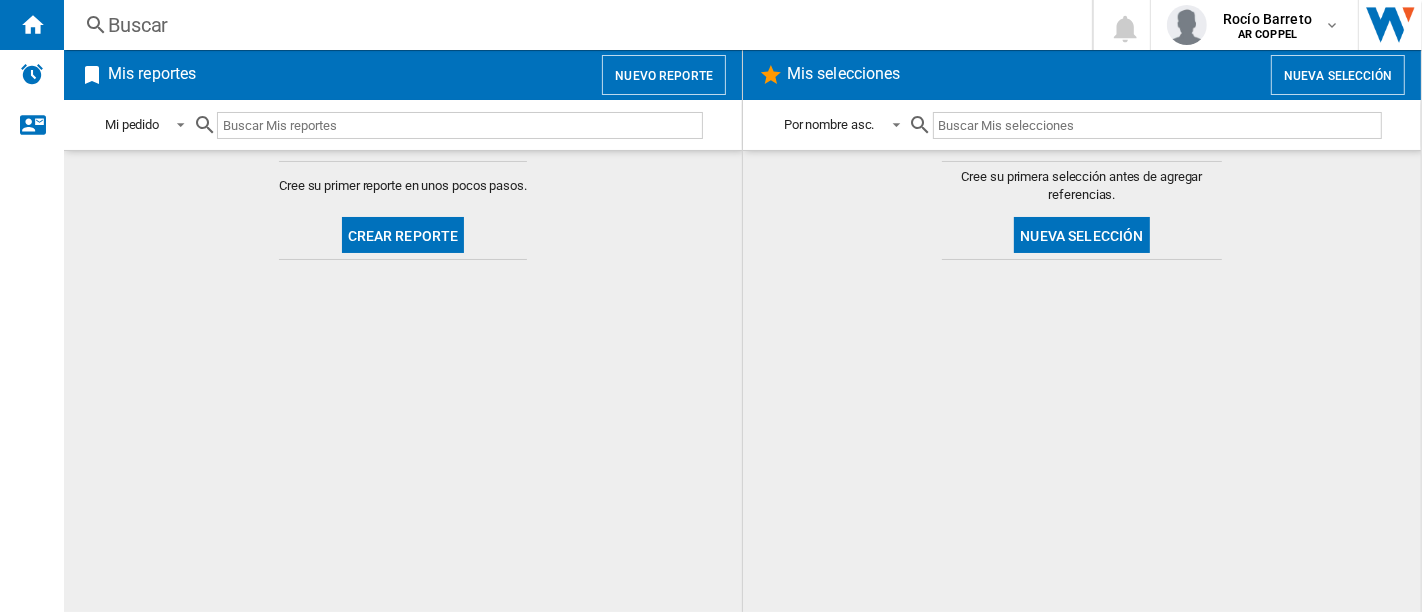 click on "Cree su primera selección antes de agregar referencias.
Nueva selección" 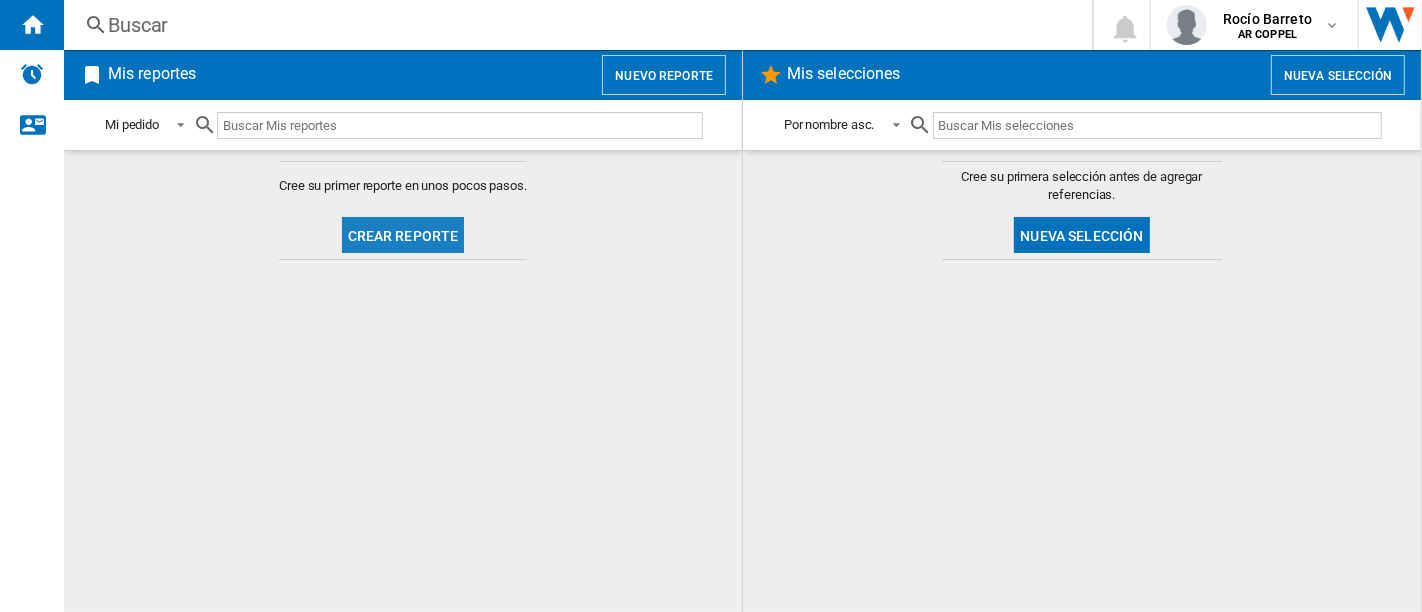 click on "Crear reporte" 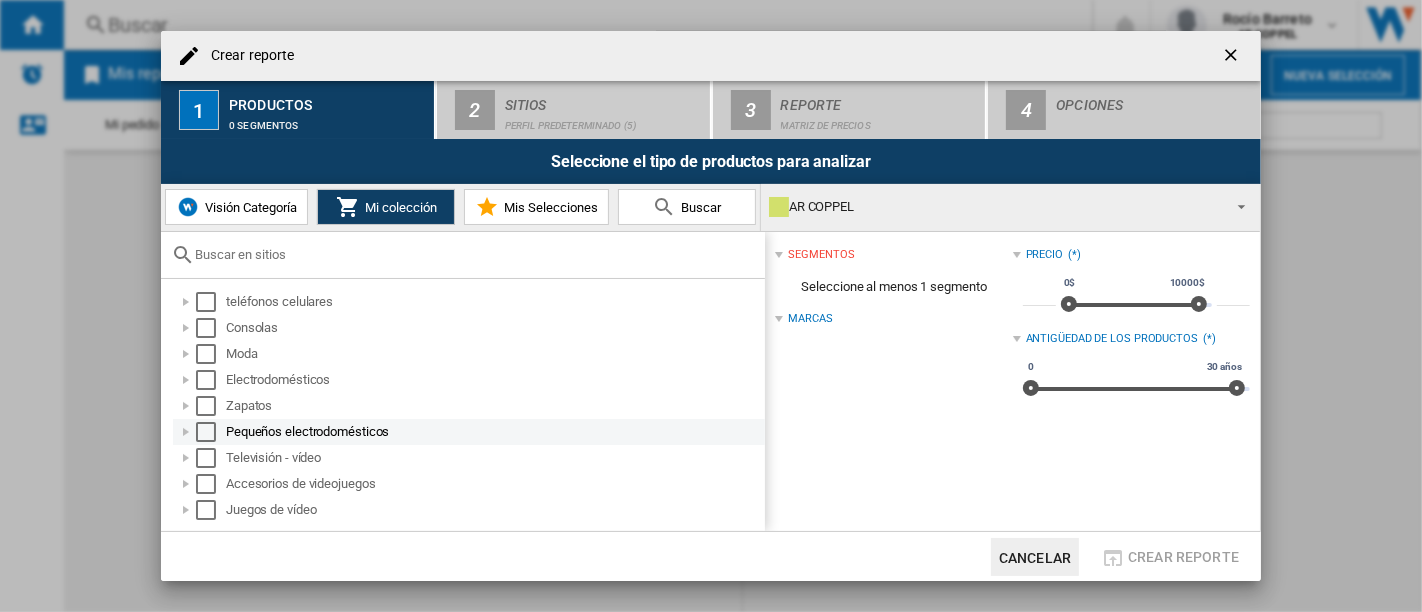 click at bounding box center [186, 432] 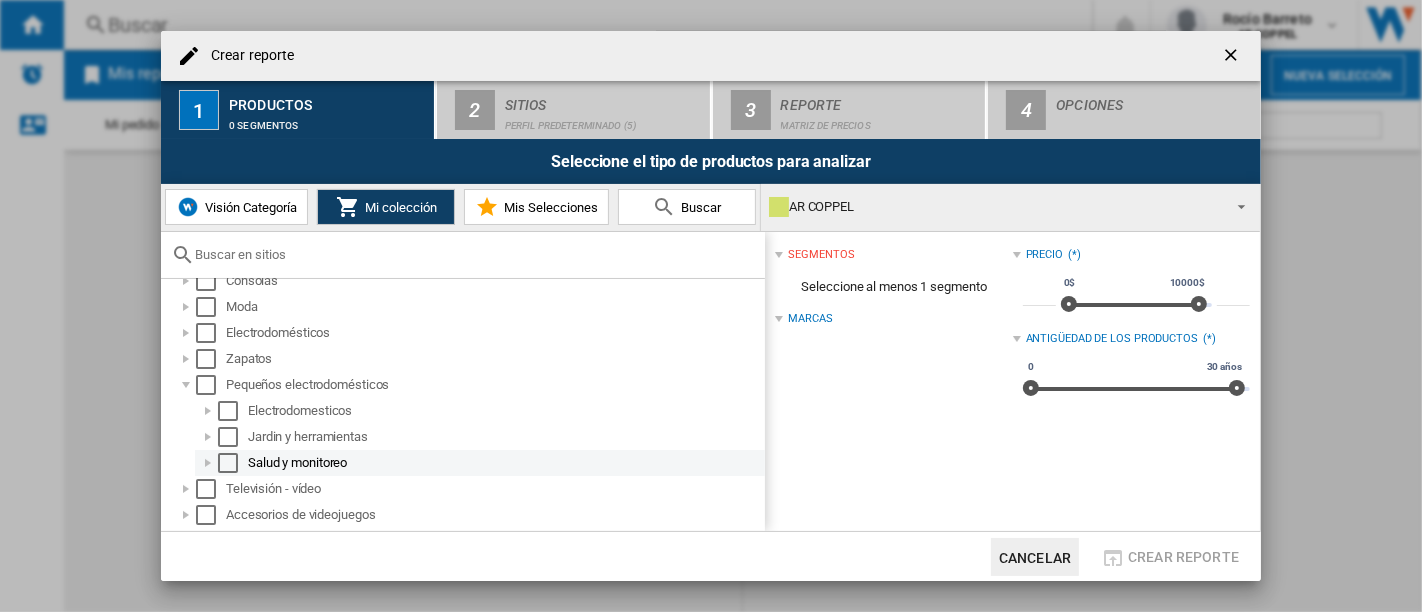 scroll, scrollTop: 68, scrollLeft: 0, axis: vertical 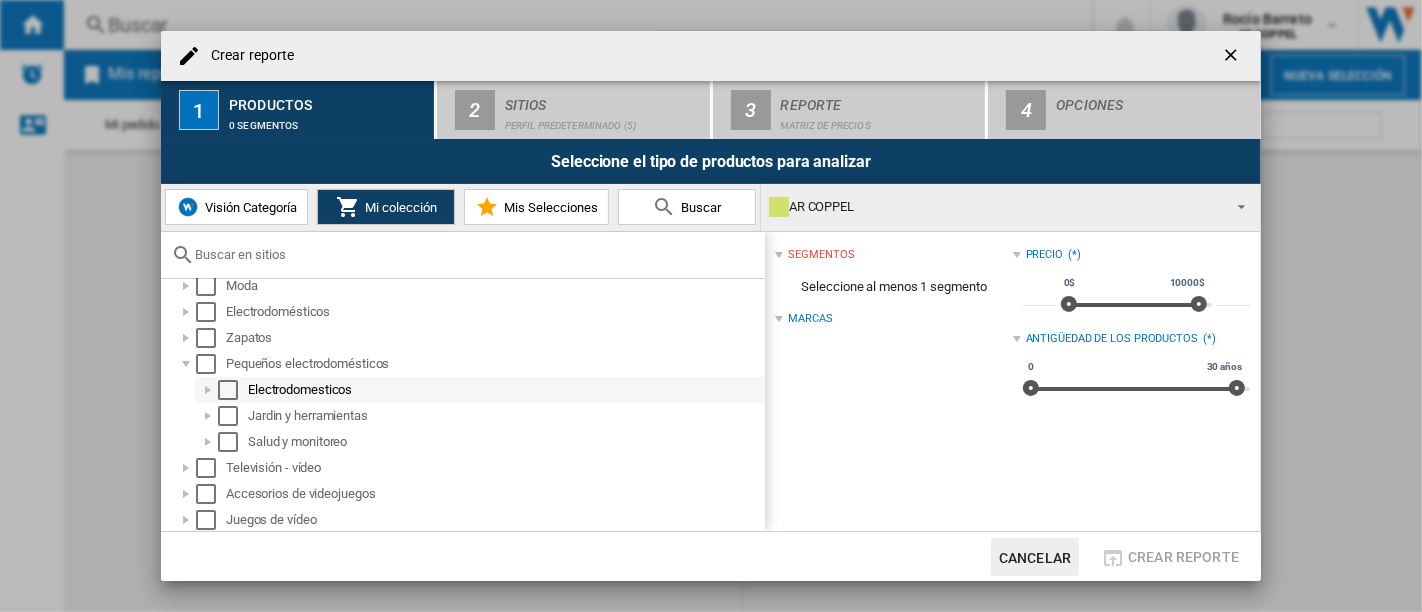 click at bounding box center (208, 390) 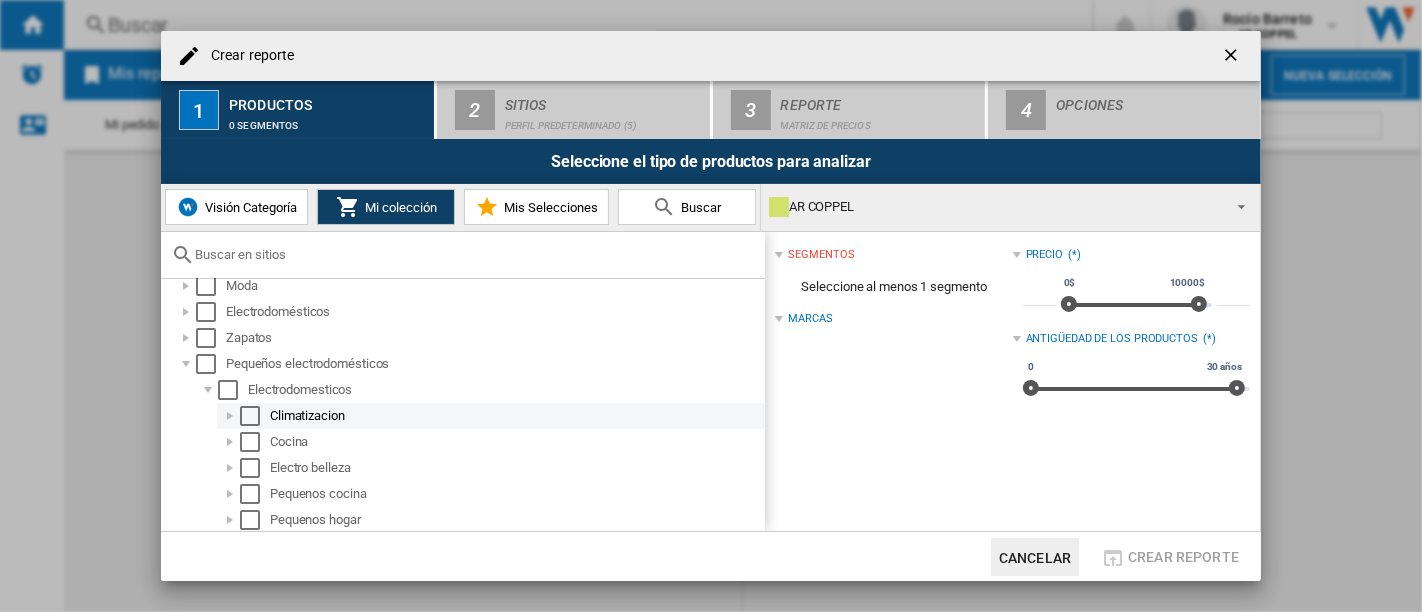 scroll, scrollTop: 180, scrollLeft: 0, axis: vertical 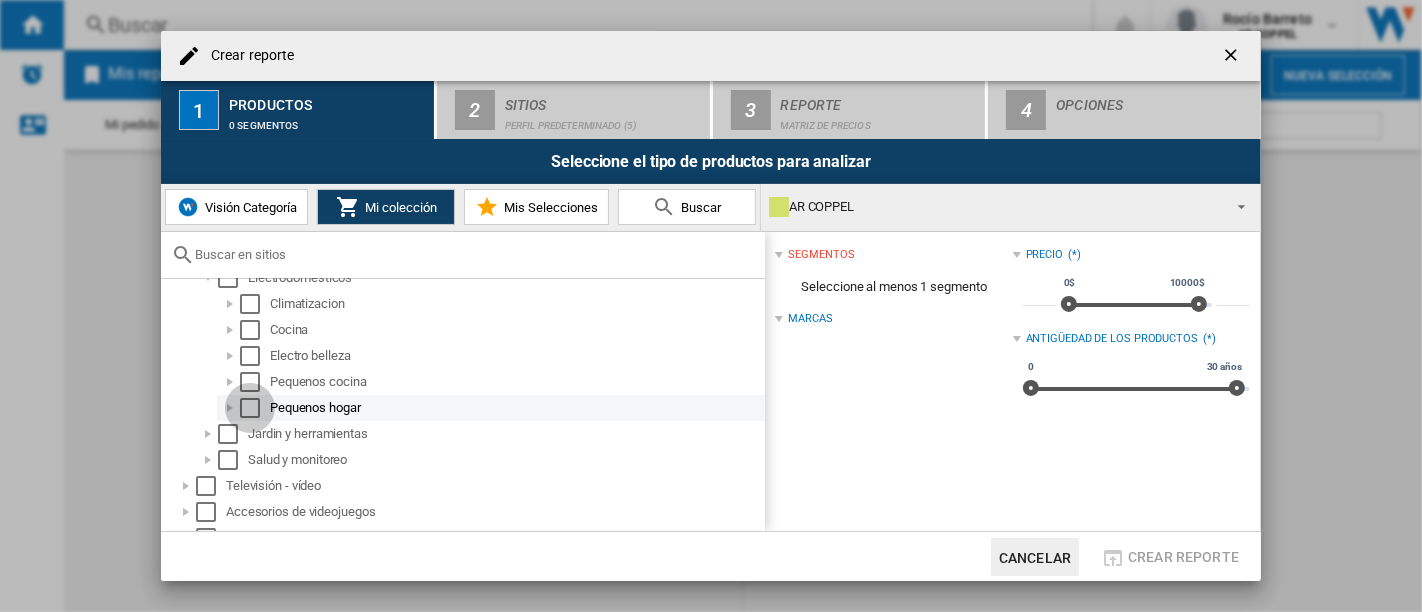 click at bounding box center (250, 408) 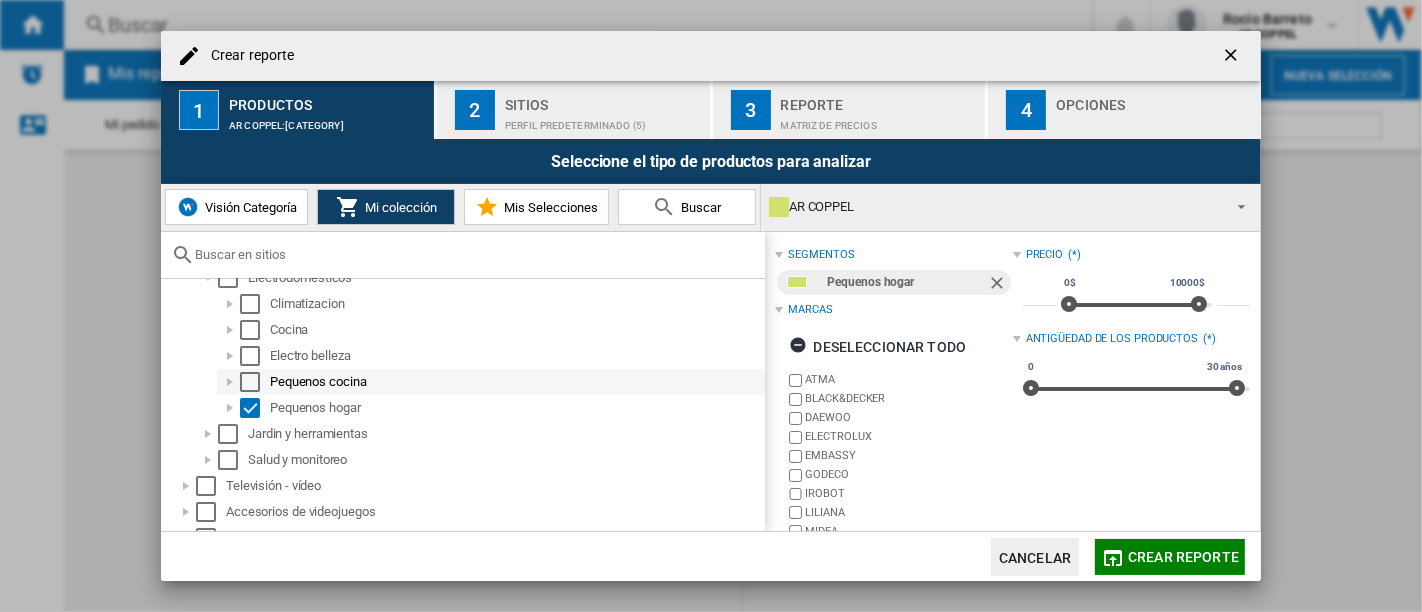 click at bounding box center (250, 382) 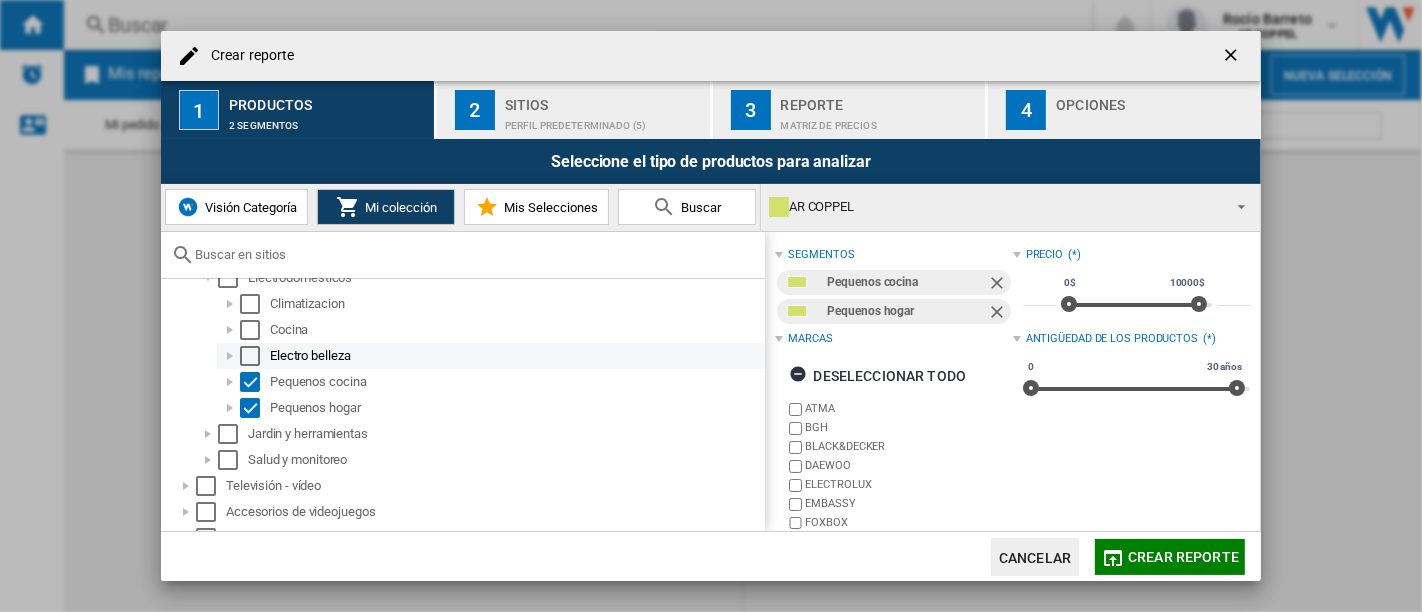 click on "Electro belleza" at bounding box center [491, 356] 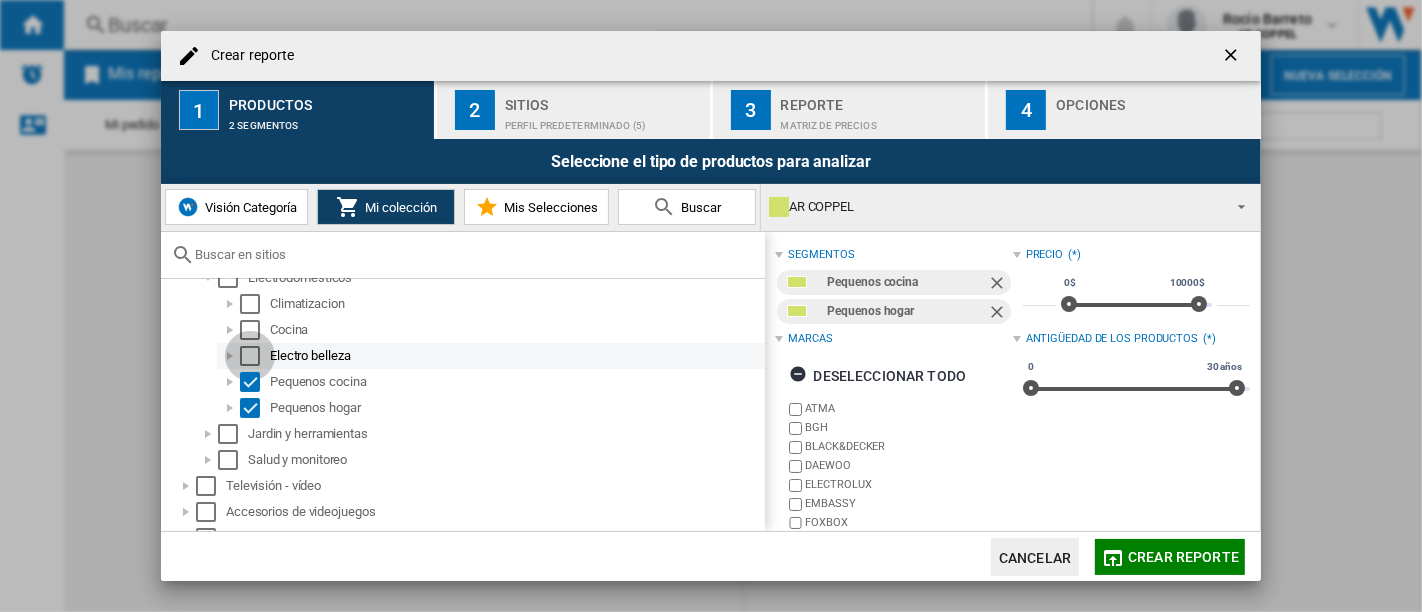 click at bounding box center (250, 356) 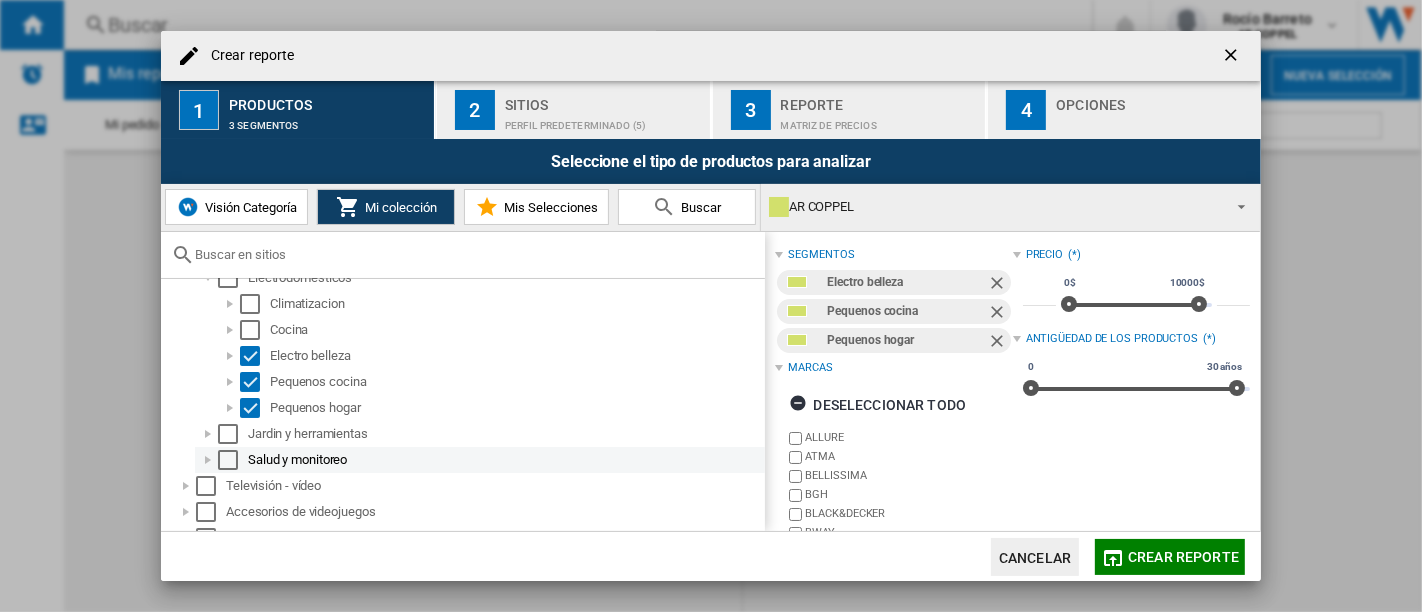 click at bounding box center [208, 460] 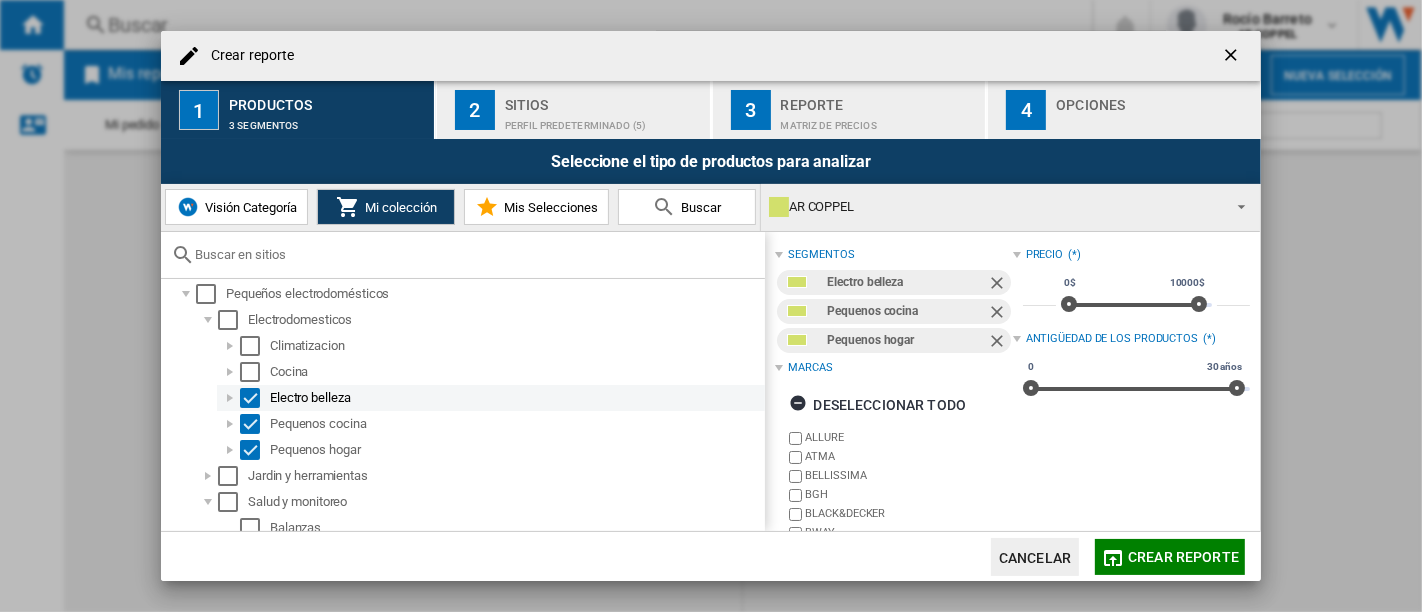 scroll, scrollTop: 113, scrollLeft: 0, axis: vertical 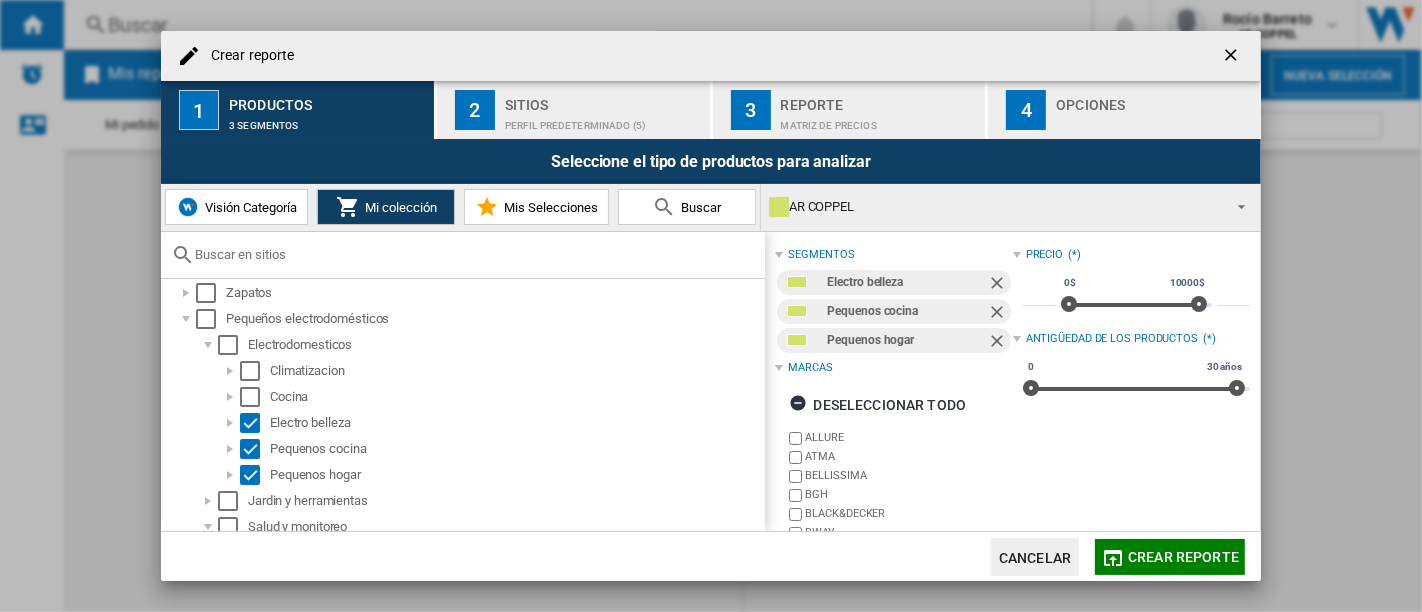 click on "[NUMBER]
Sitios
Perfil predeterminado ([NUMBER])" at bounding box center [574, 110] 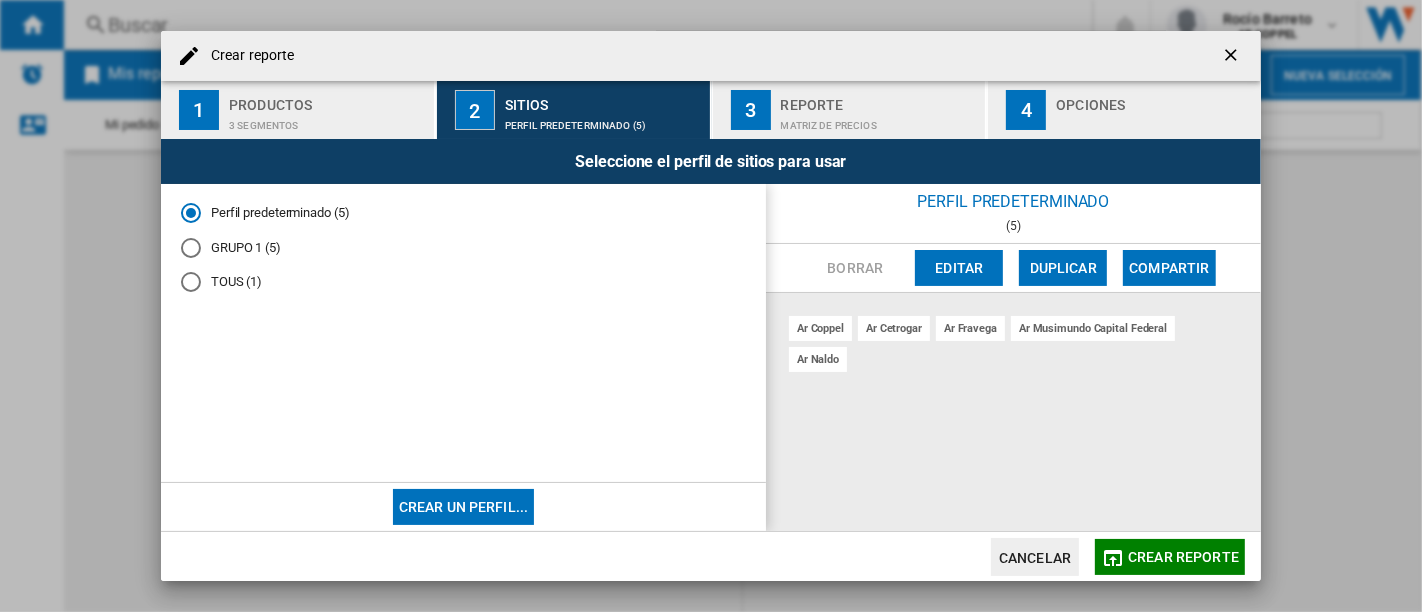 click on "Matriz de precios" at bounding box center [879, 120] 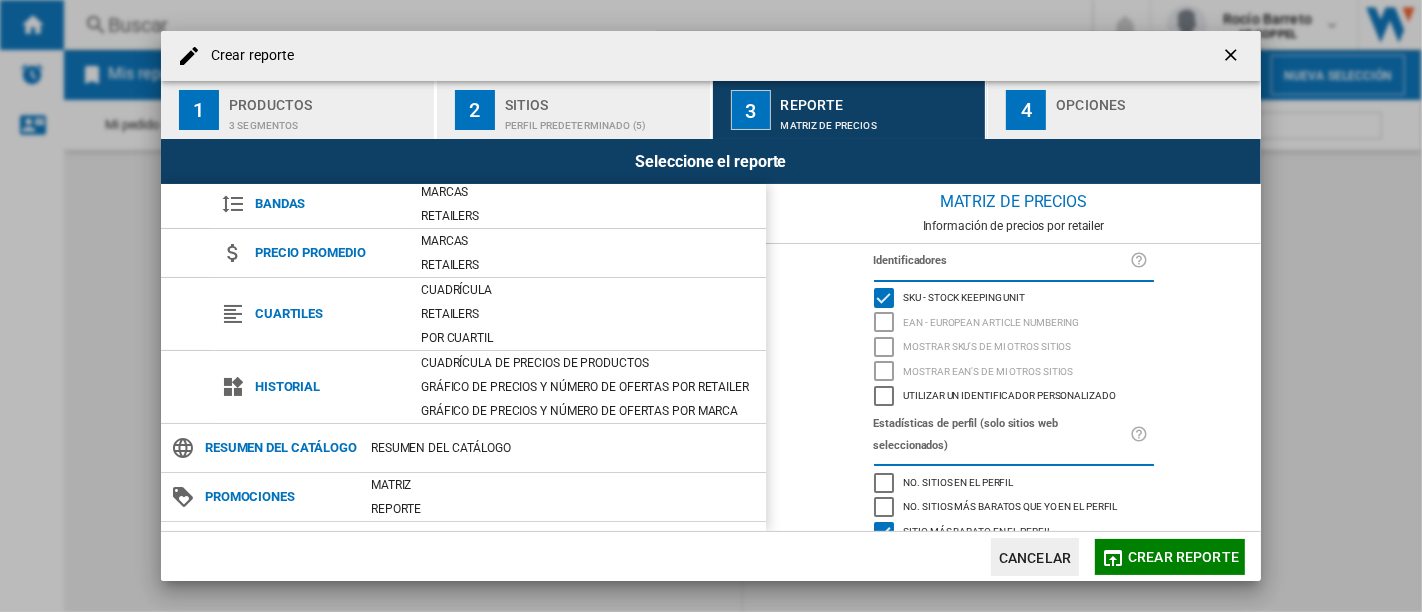 scroll, scrollTop: 214, scrollLeft: 0, axis: vertical 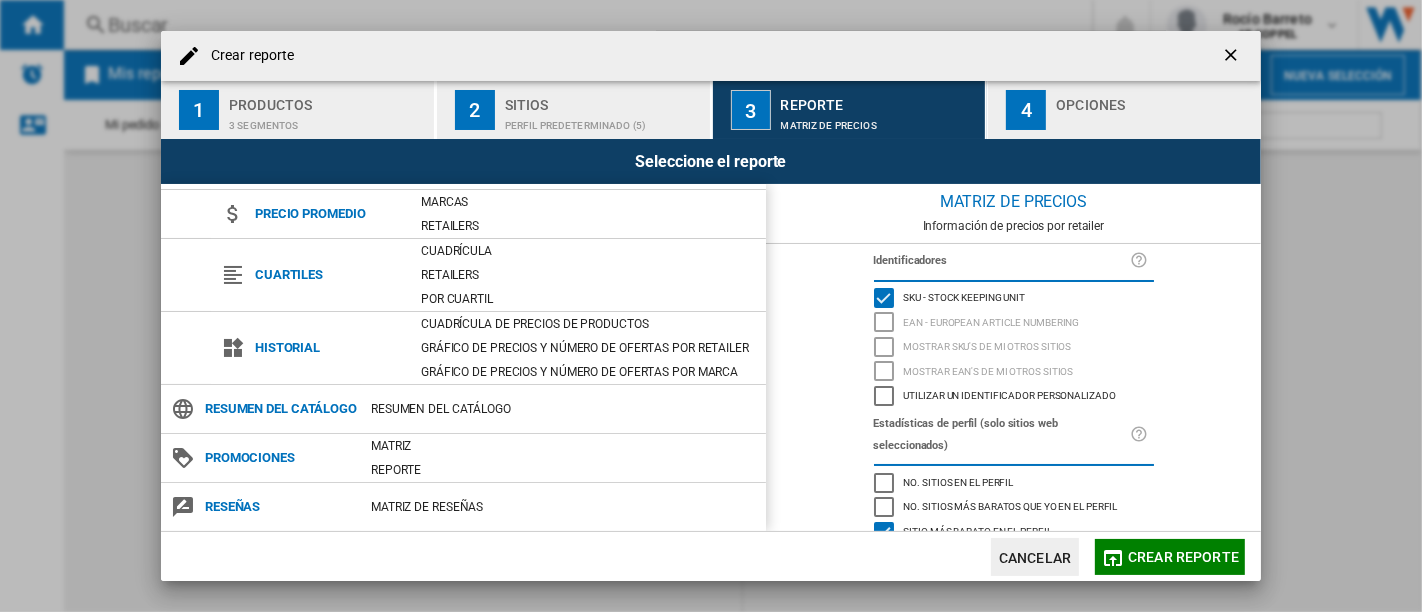click at bounding box center (1154, 120) 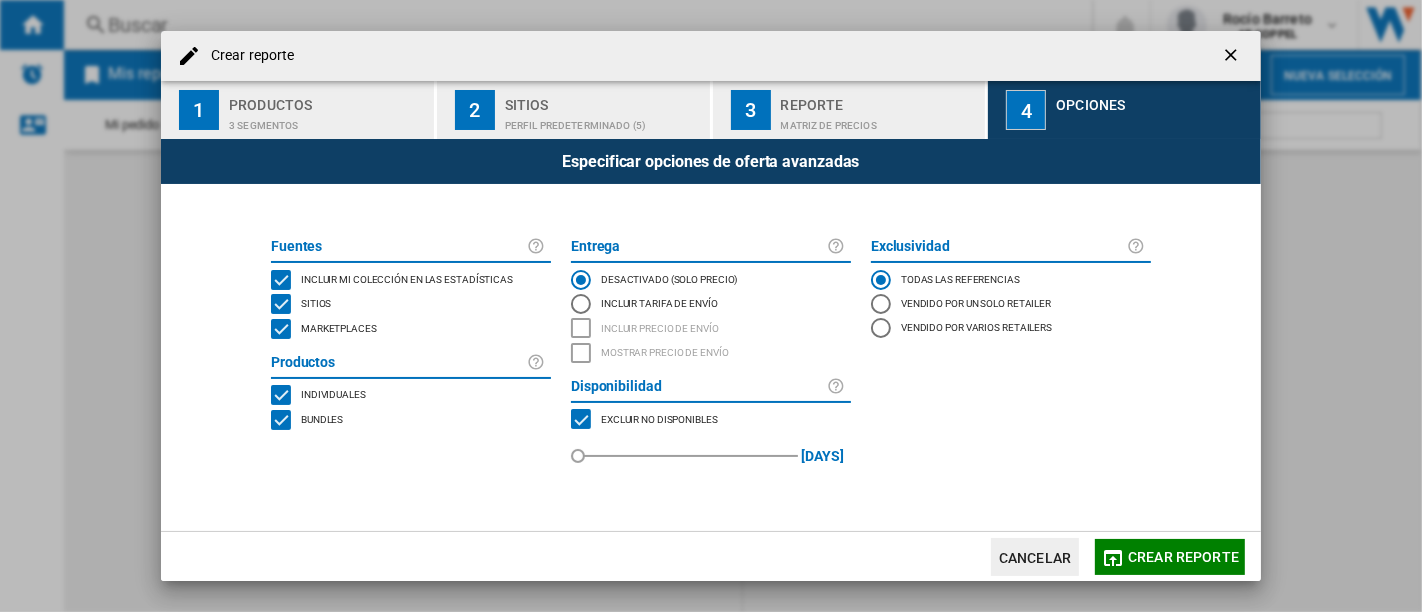 click 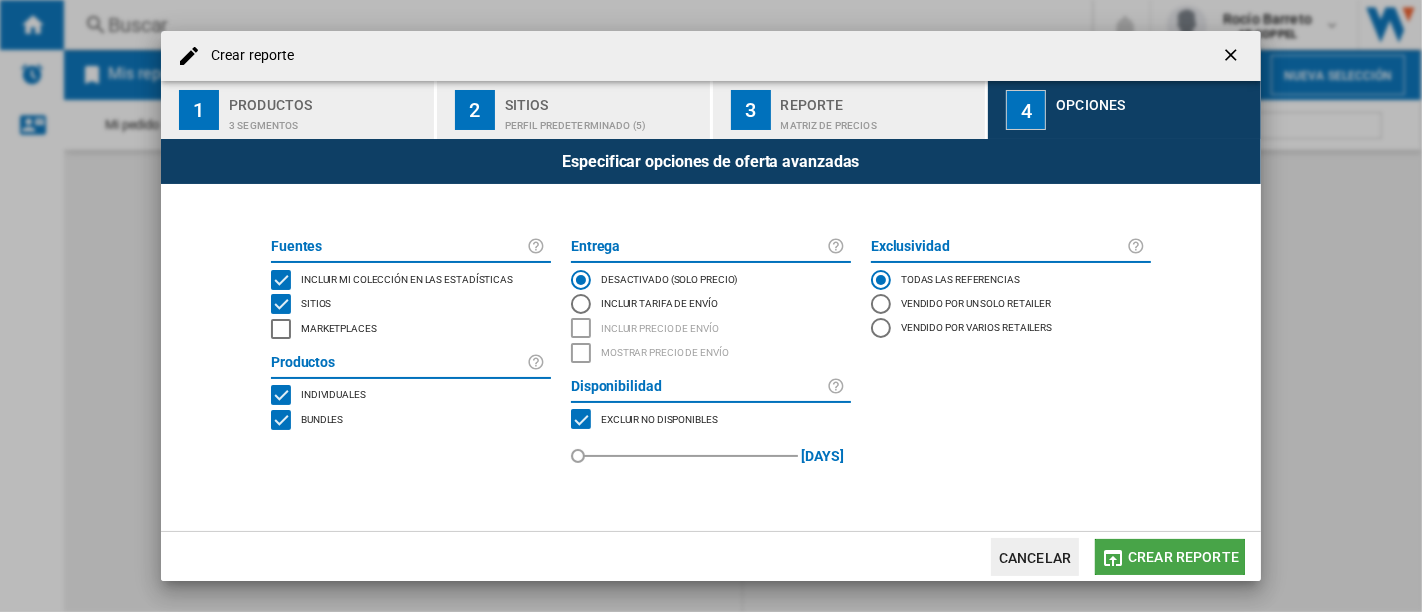 click on "Crear reporte" 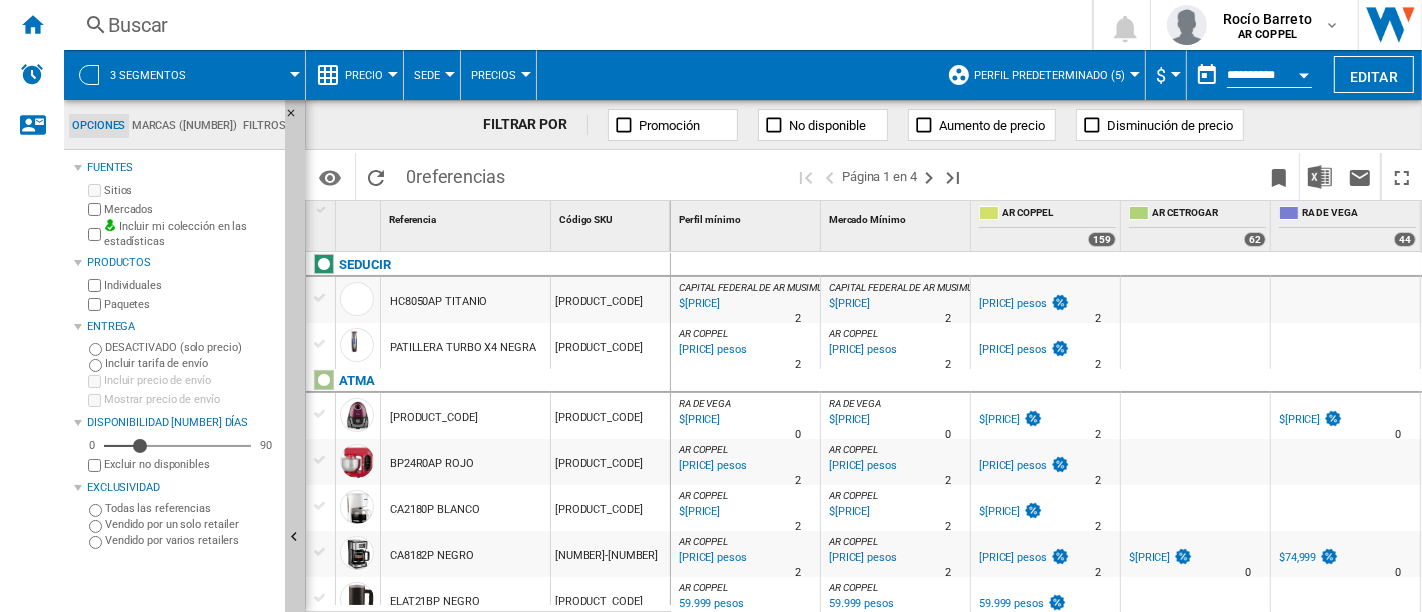 scroll, scrollTop: 0, scrollLeft: 252, axis: horizontal 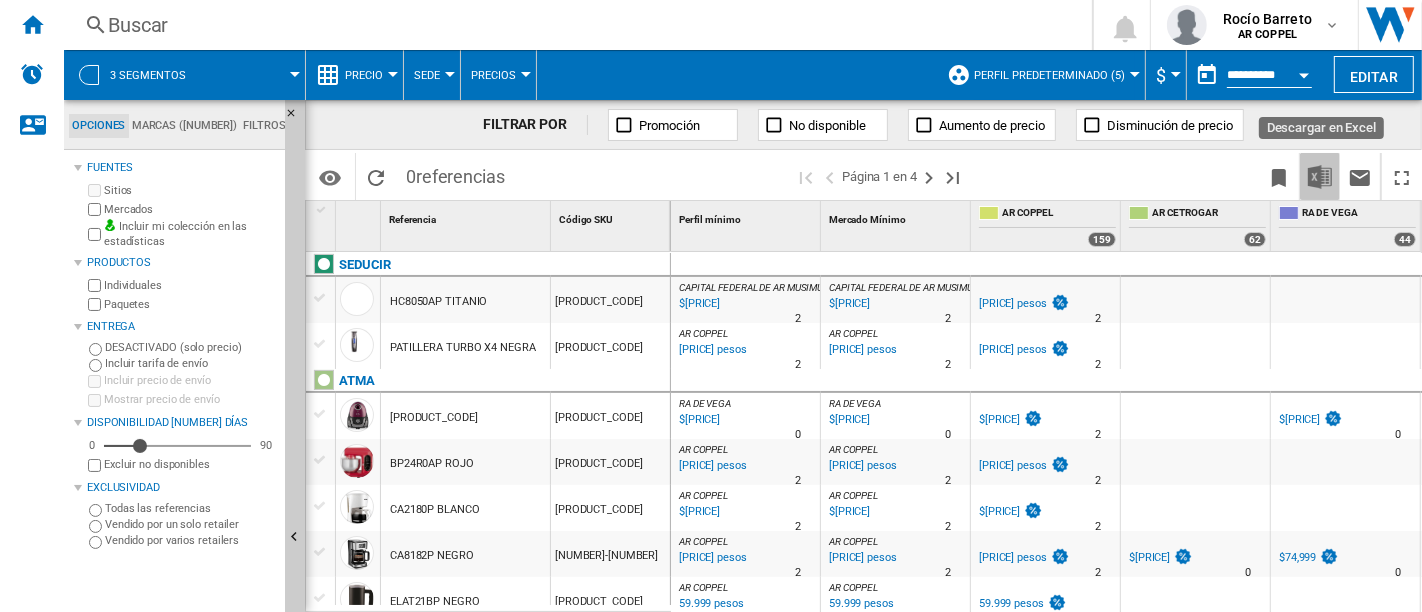 click at bounding box center [1320, 177] 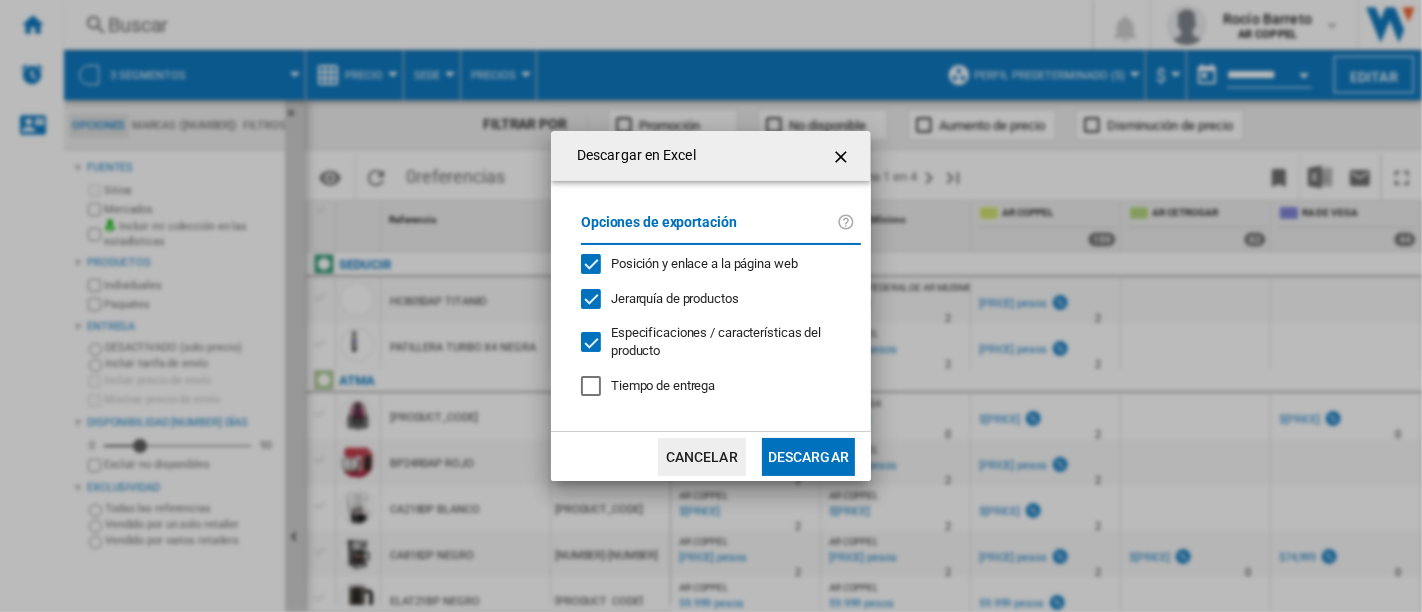 click on "Descargar" 